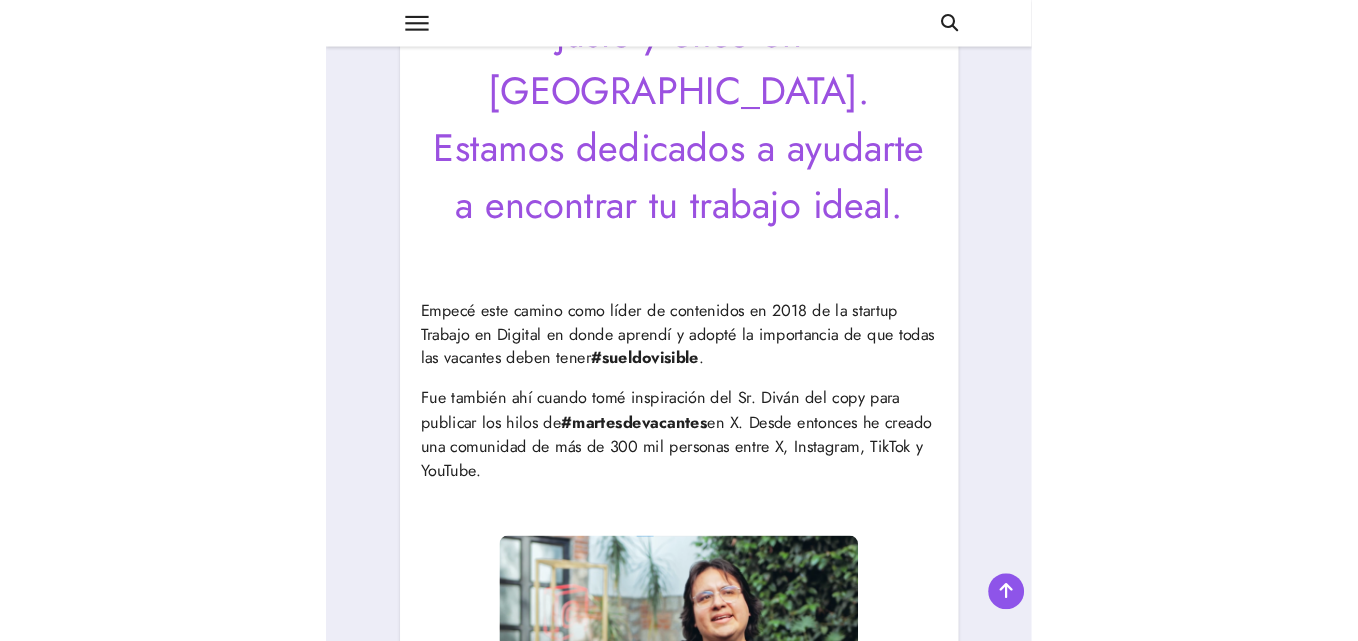 scroll, scrollTop: 4809, scrollLeft: 0, axis: vertical 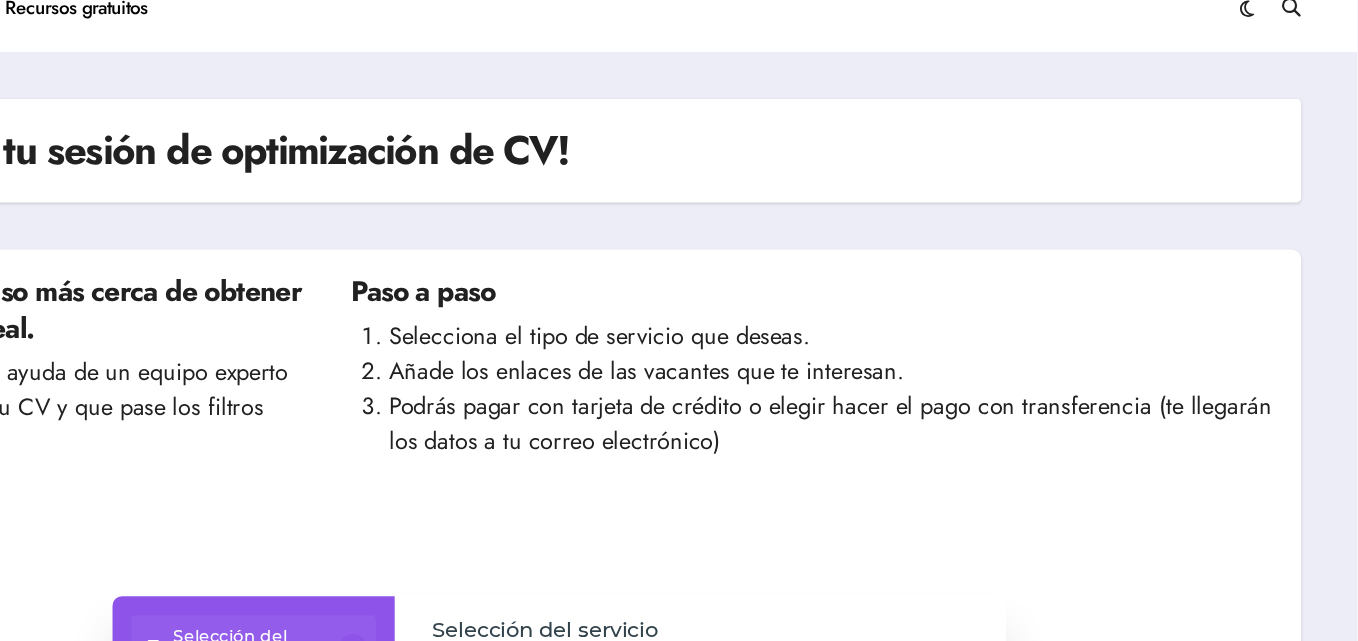 click on "¡Reserva tu sesión de optimización de CV!
Estás a un paso más cerca de obtener tu trabajo ideal.
Contarás con la ayuda de un equipo experto para optimizar tu CV y que pase los filtros ATS
Paso a paso
Selecciona el tipo de servicio que deseas.
Añade los enlaces de las vacantes que te interesan.
Podrás pagar con tarjeta de crédito o elegir hacer el pago con transferencia (te llegarán los datos a tu correo electrónico)
Selección del servicio Fecha y Hora Tu Información Todos nuestros precios incluyen IVA [EMAIL_ADDRESS][DOMAIN_NAME] Contraer menú Selección del servicio Servicio:  Oye, hay paquetes especiales con este servicio, ¡consúltalos! CV + Linkedin Guardar 16% MX$ 2 600 CV Optimizado x 1 LinkedIn optimización x 1 CV + Entrevista Guardar 23% MX$ 2 400 CV Optimizado x 1 Guardar 23% O MX$ 0" at bounding box center (679, 780) 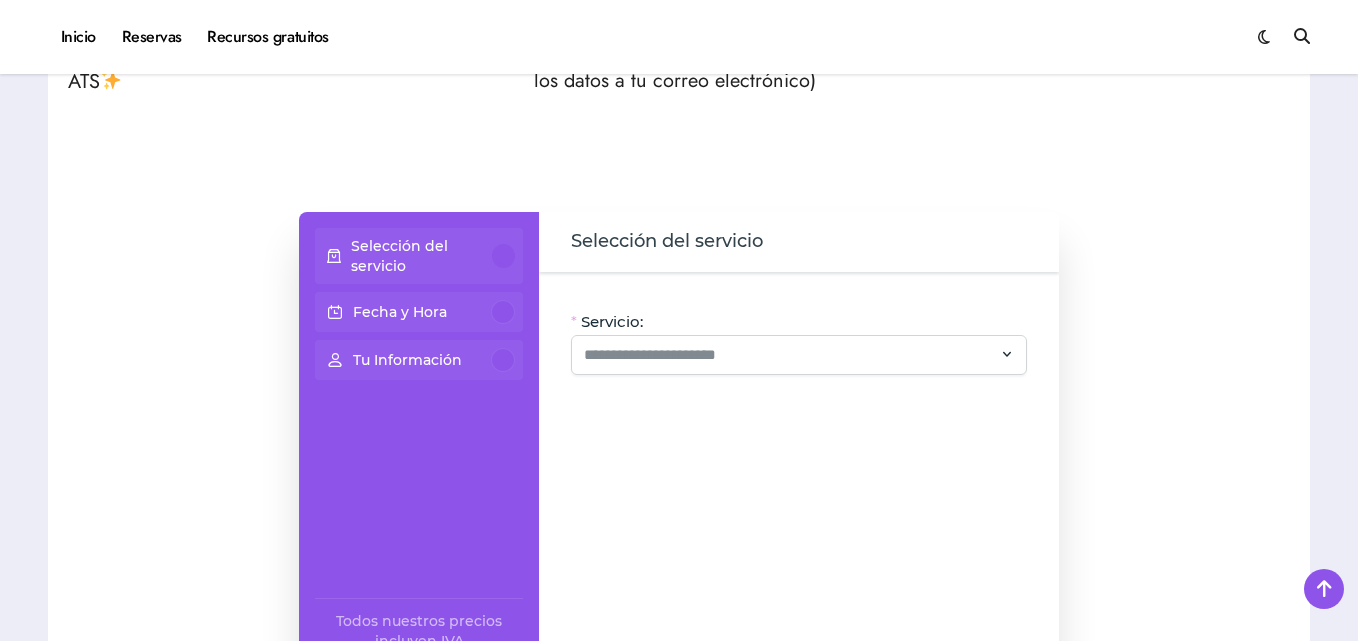 scroll, scrollTop: 261, scrollLeft: 0, axis: vertical 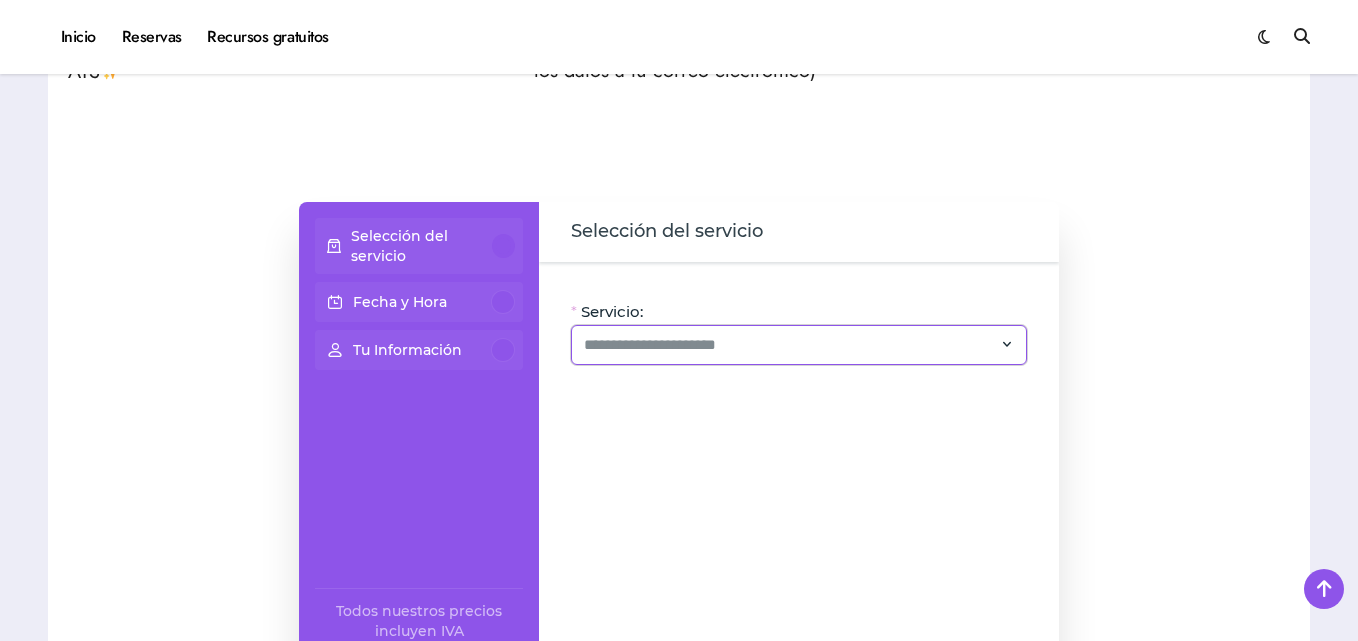 click 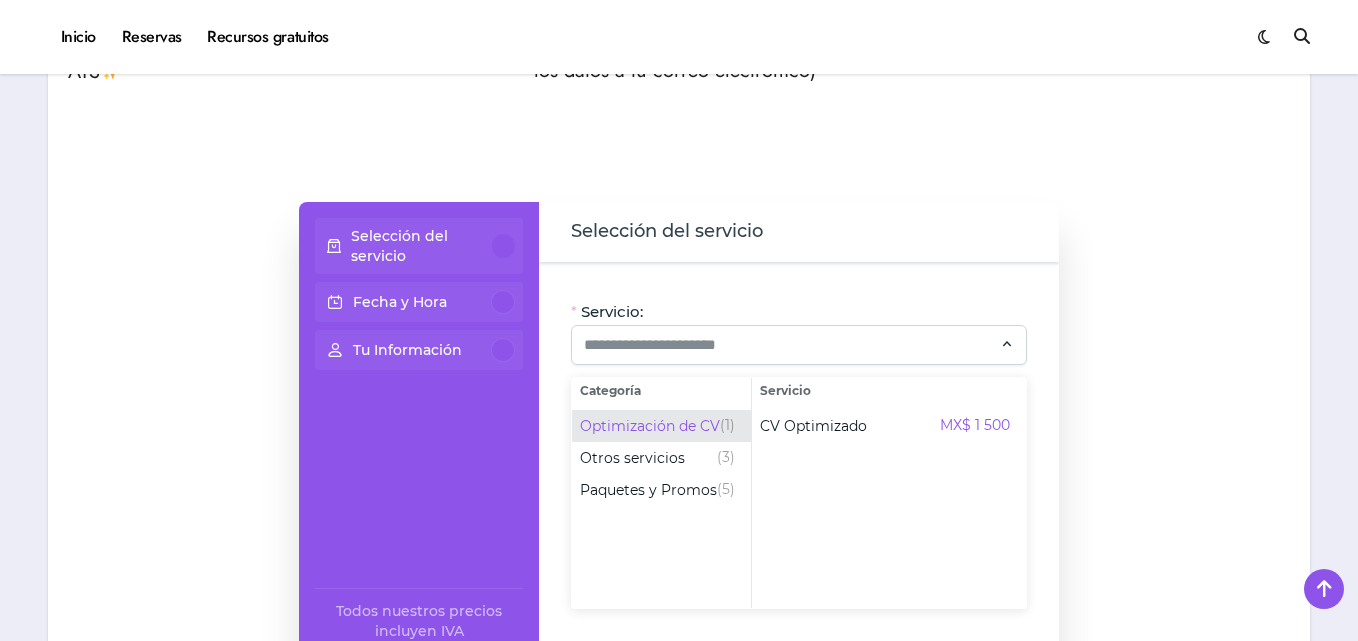 click on "(1)" at bounding box center [727, 426] 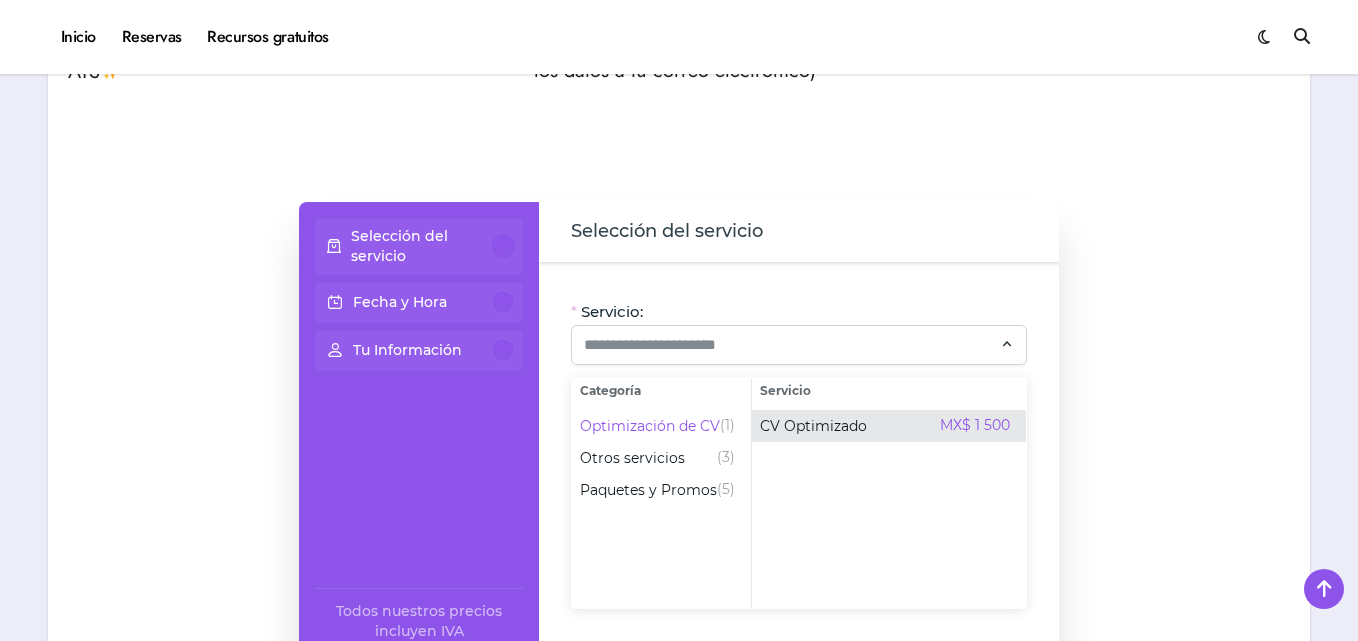 click on "CV Optimizado" at bounding box center [813, 426] 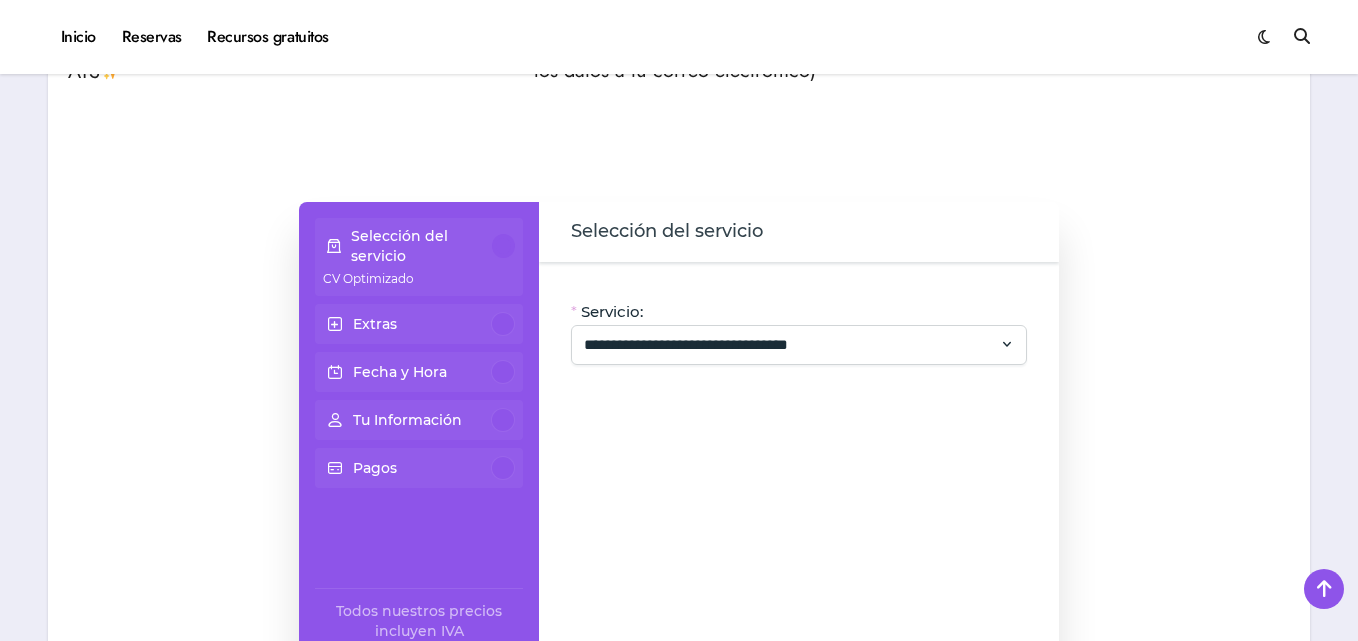 click on "Saltar al contenido
Inicio
Reservas
Recursos gratuitos
[PERSON_NAME]
el hada de las vacantes
Cabecera alternar barra lateral
Este es un widget de ejemplo para mostrar cómo aparece por defecto la barra lateral de cambio de cabecera. Puedes añadir widgets personalizados desde
widgets" at bounding box center [679, 583] 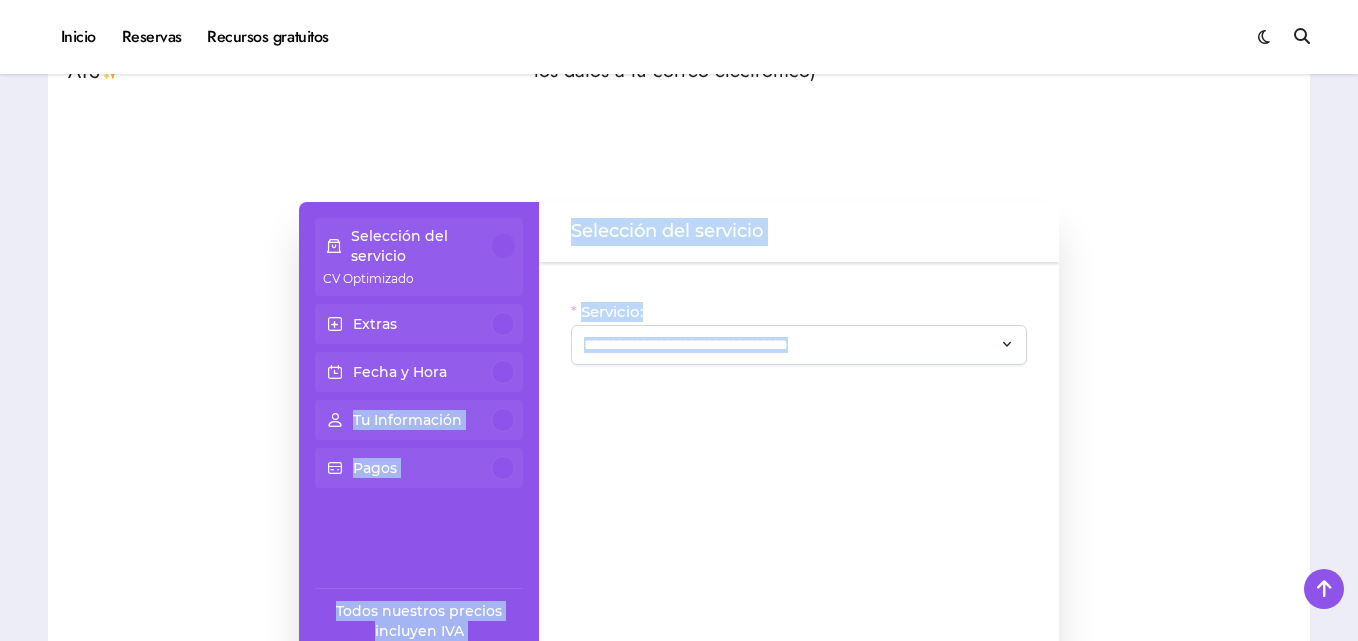 drag, startPoint x: 800, startPoint y: 422, endPoint x: 483, endPoint y: 375, distance: 320.4653 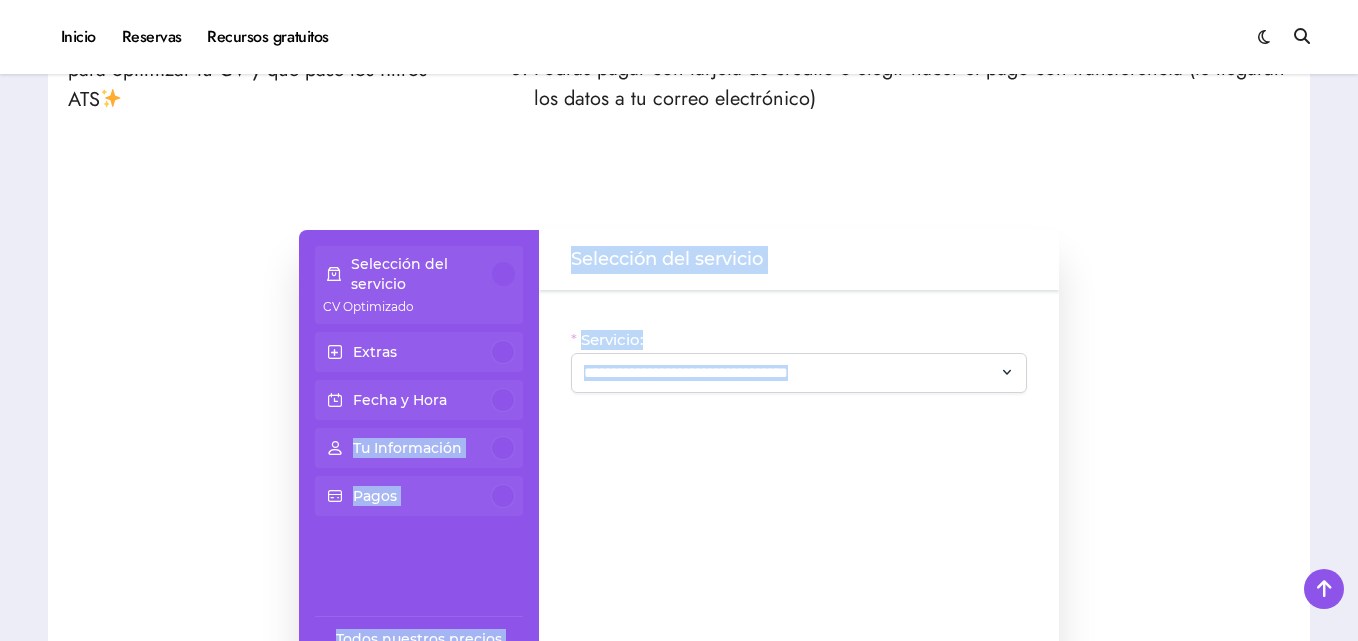 scroll, scrollTop: 234, scrollLeft: 0, axis: vertical 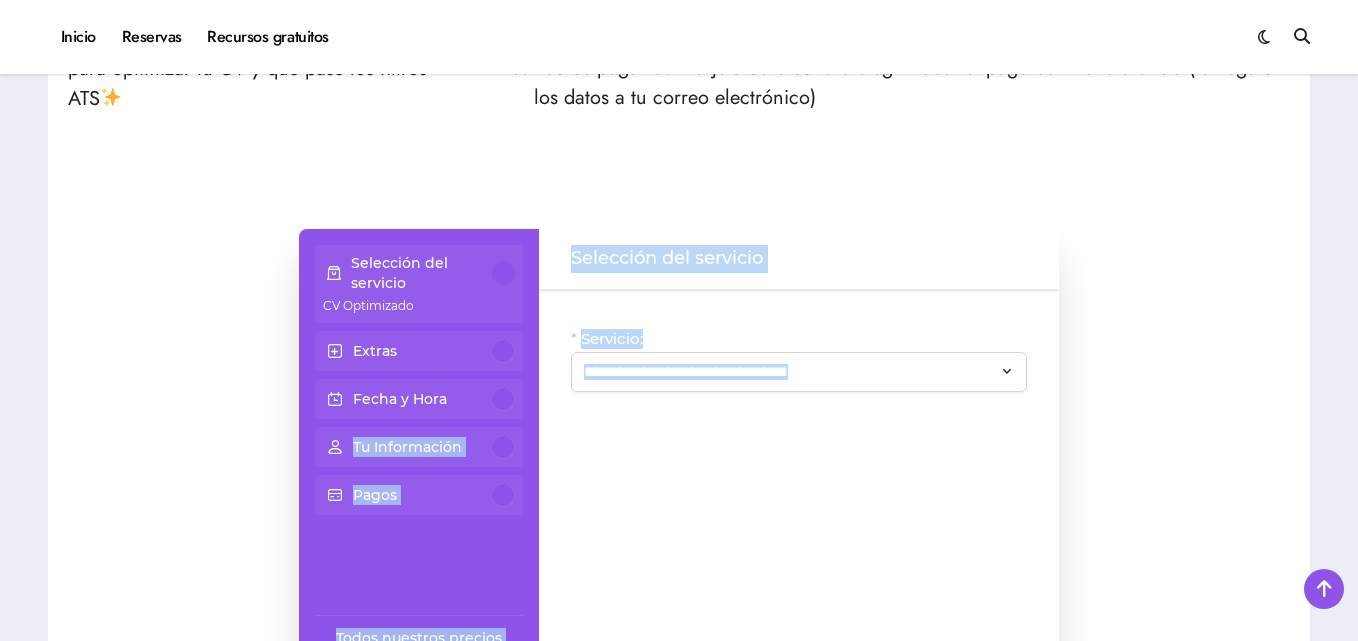 click on "**********" 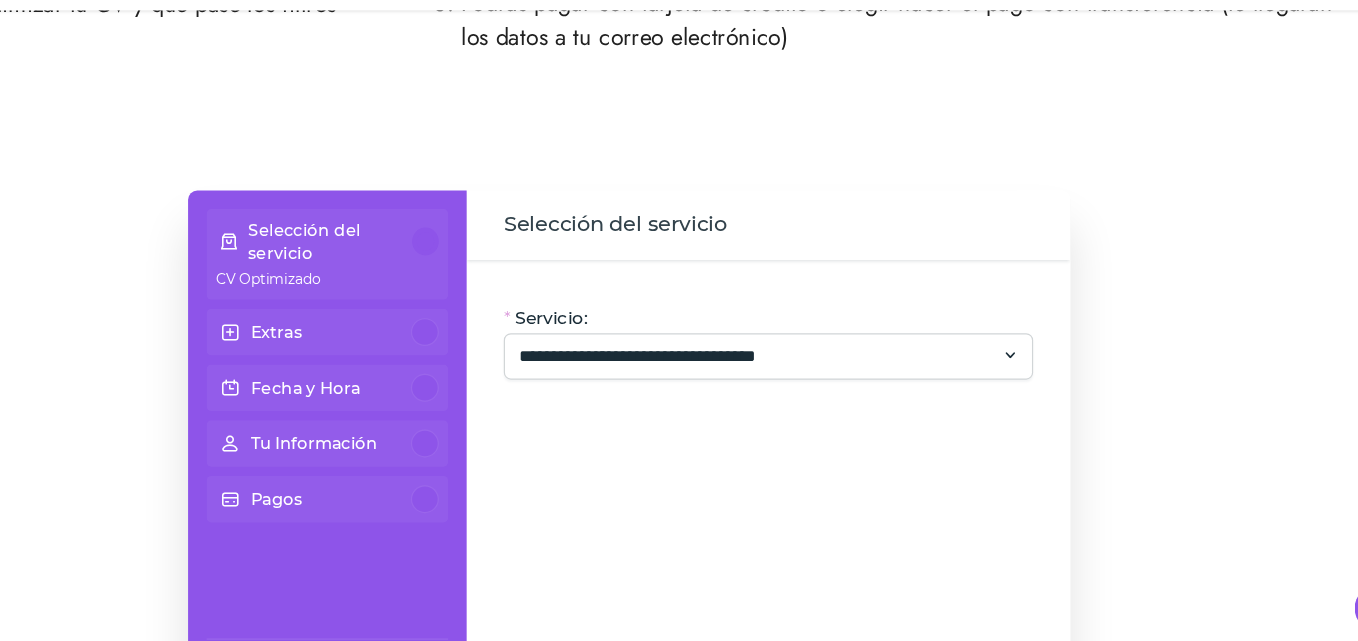 click on "**********" 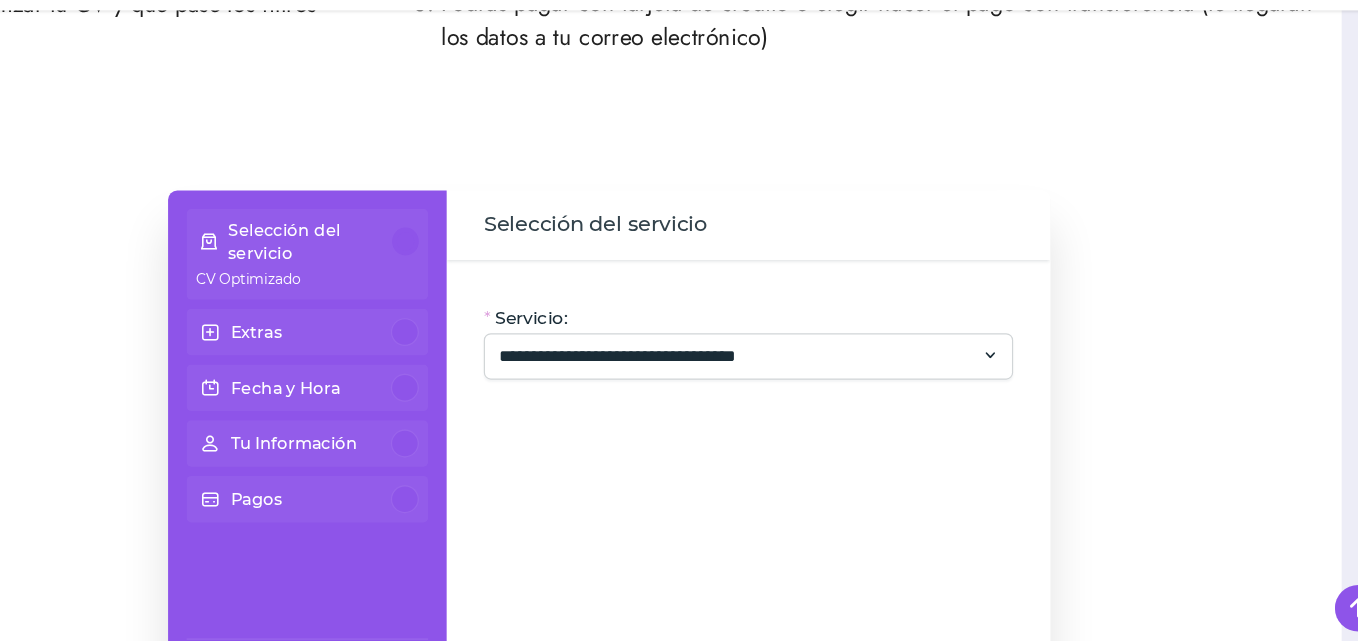 click on "**********" 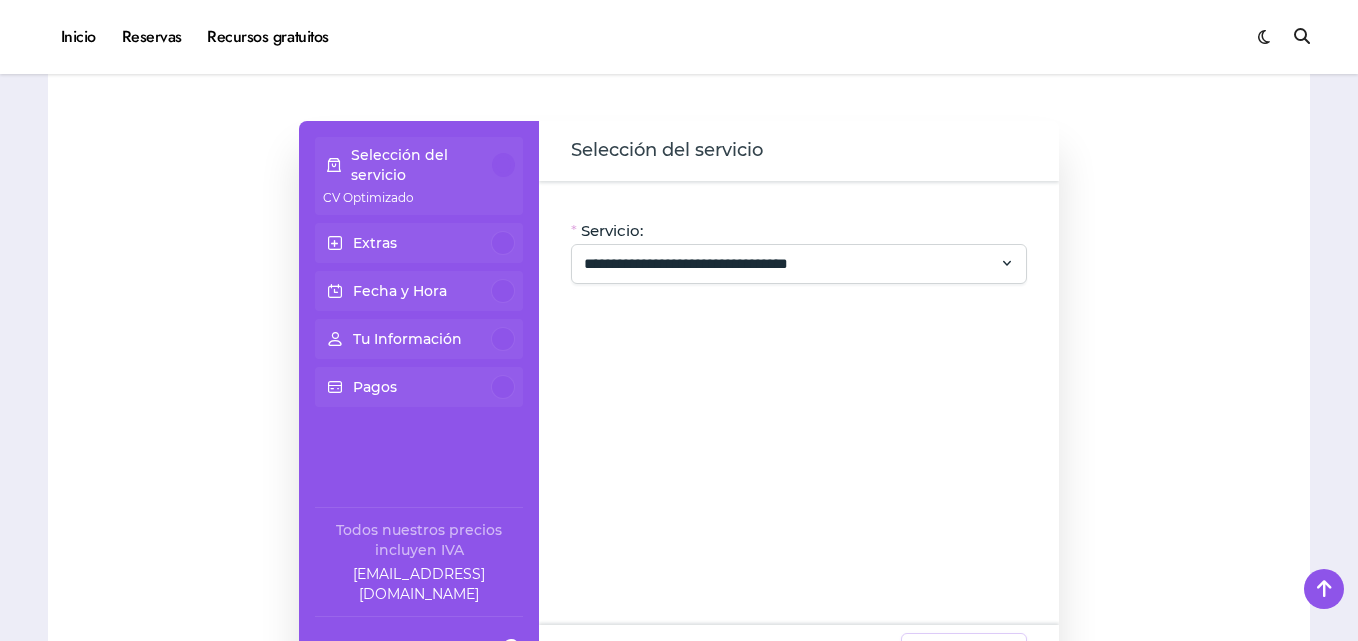 scroll, scrollTop: 341, scrollLeft: 0, axis: vertical 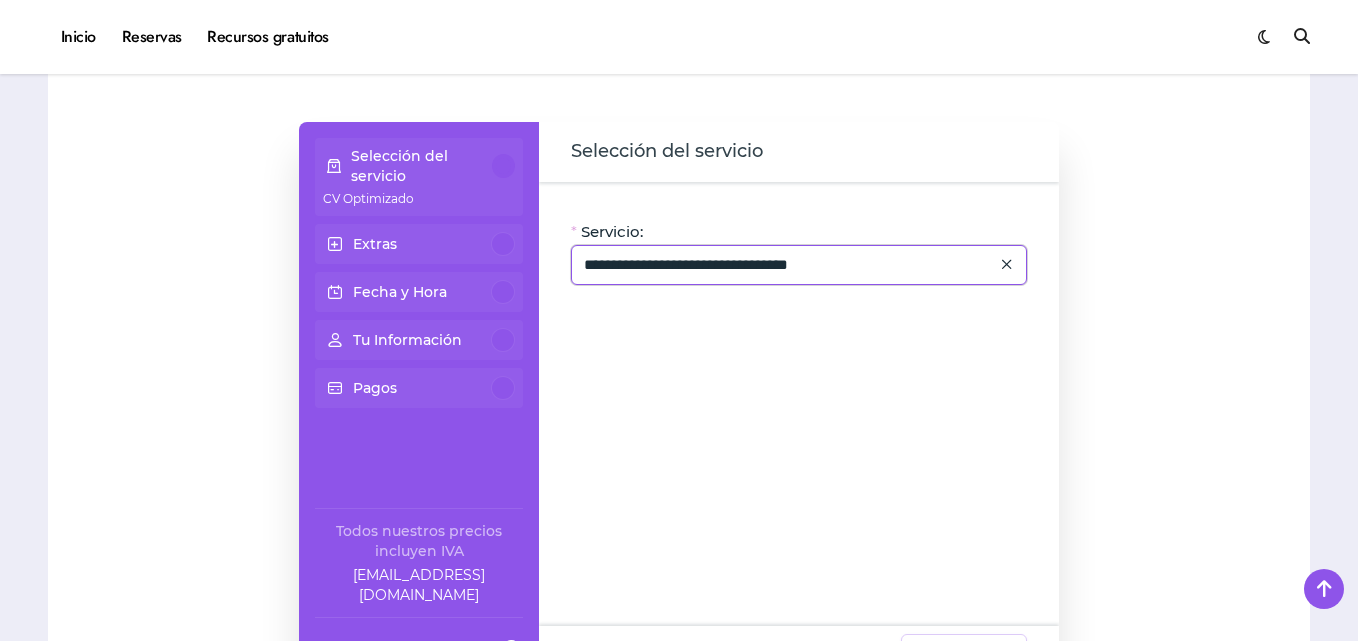 click on "**********" 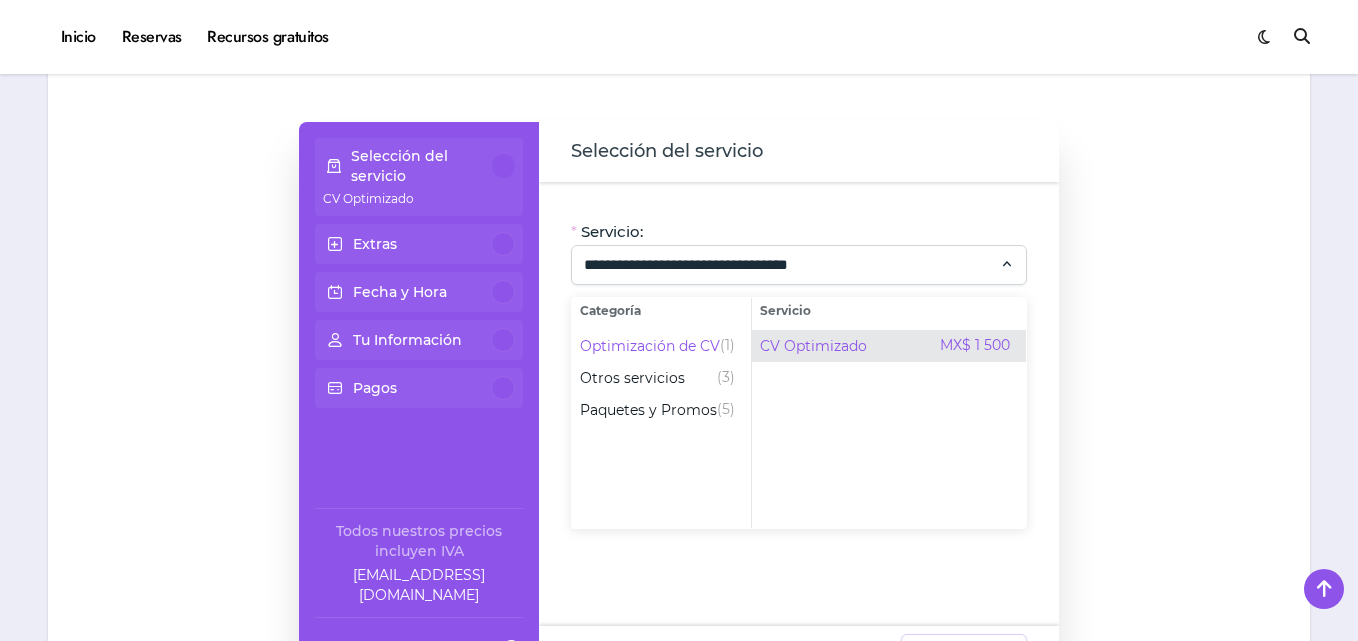 click on "CV Optimizado" at bounding box center [813, 346] 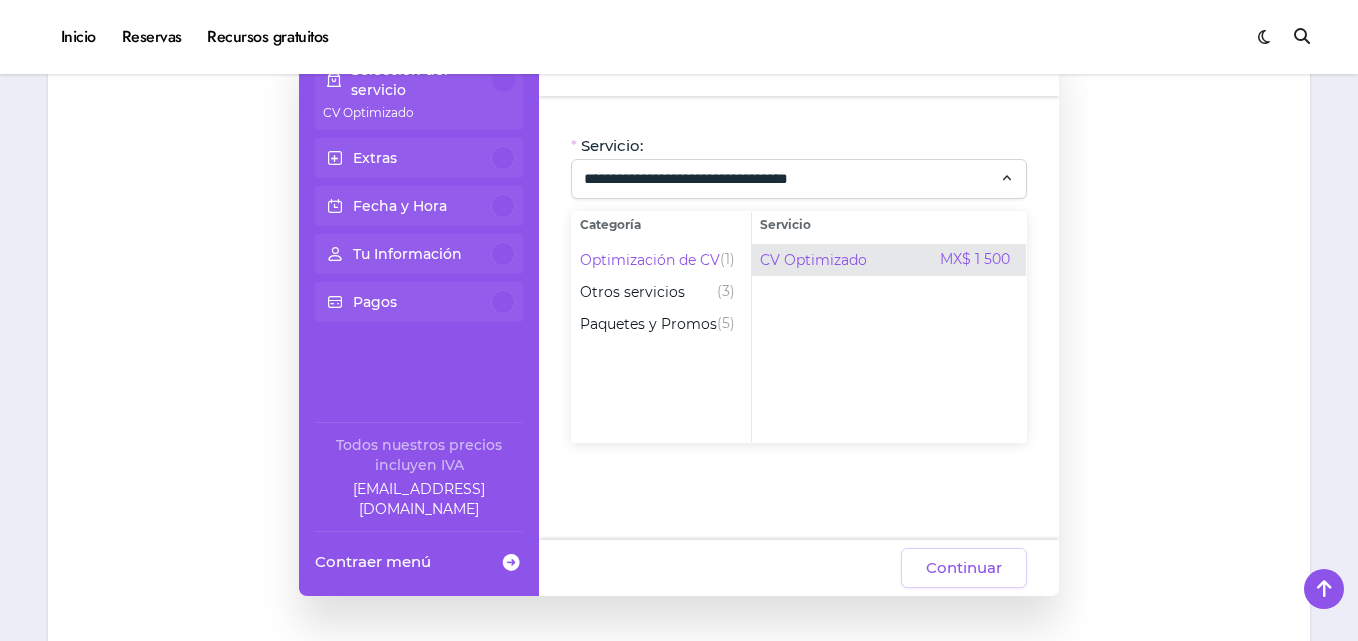 scroll, scrollTop: 428, scrollLeft: 0, axis: vertical 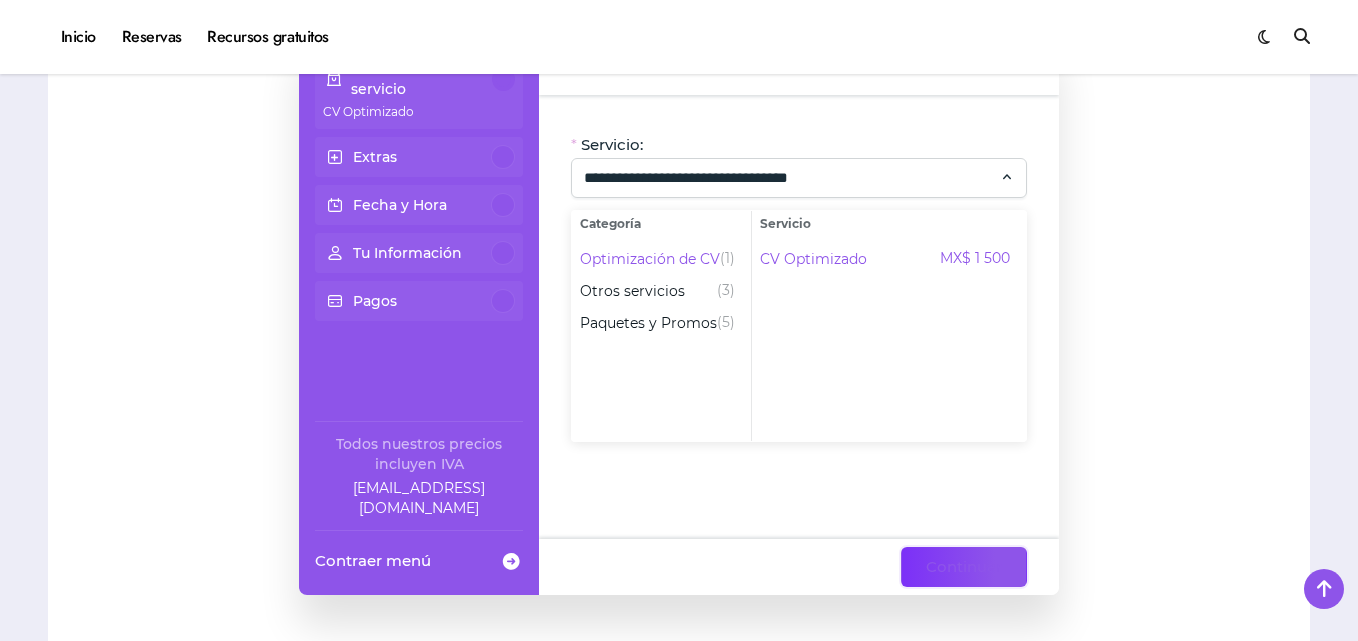 click on "Continuar" at bounding box center [964, 567] 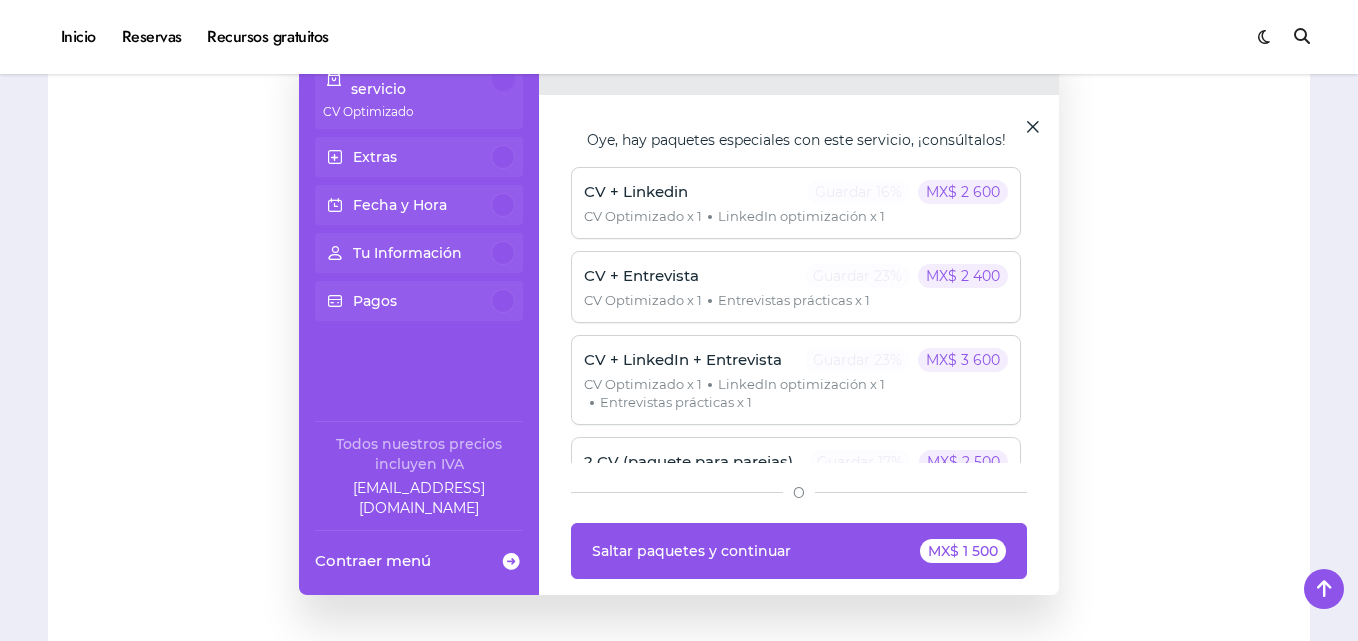 scroll, scrollTop: 46, scrollLeft: 0, axis: vertical 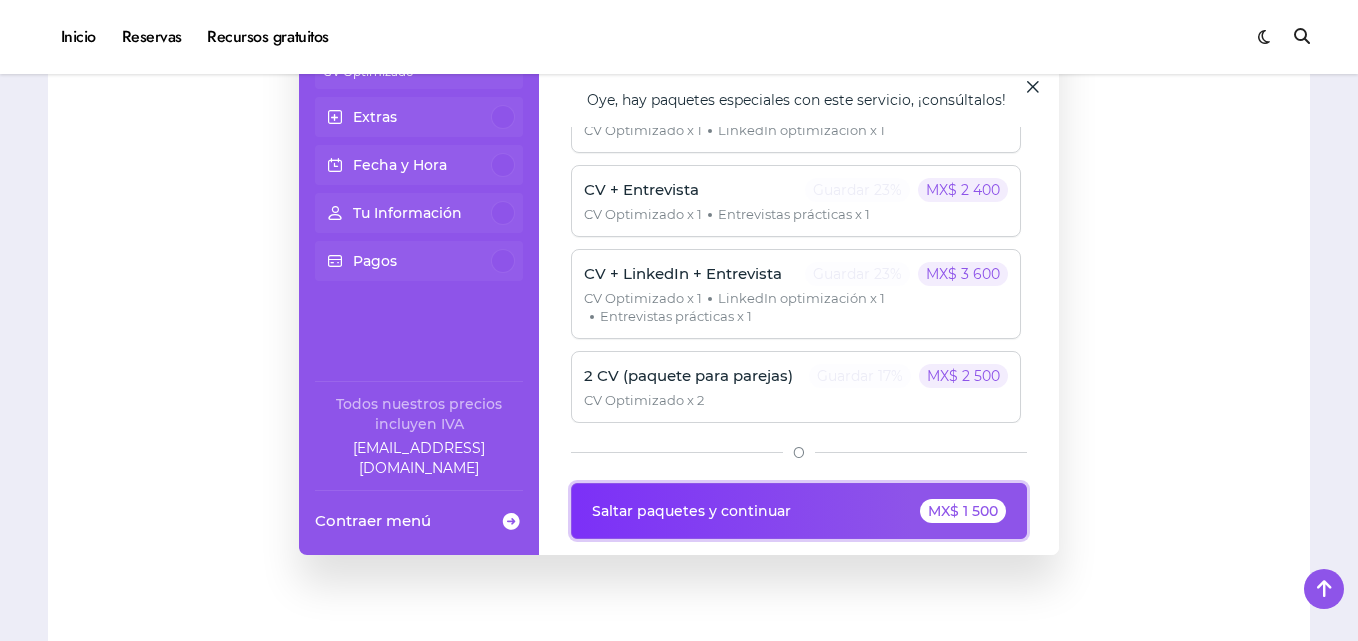 click on "MX$ 1 500" 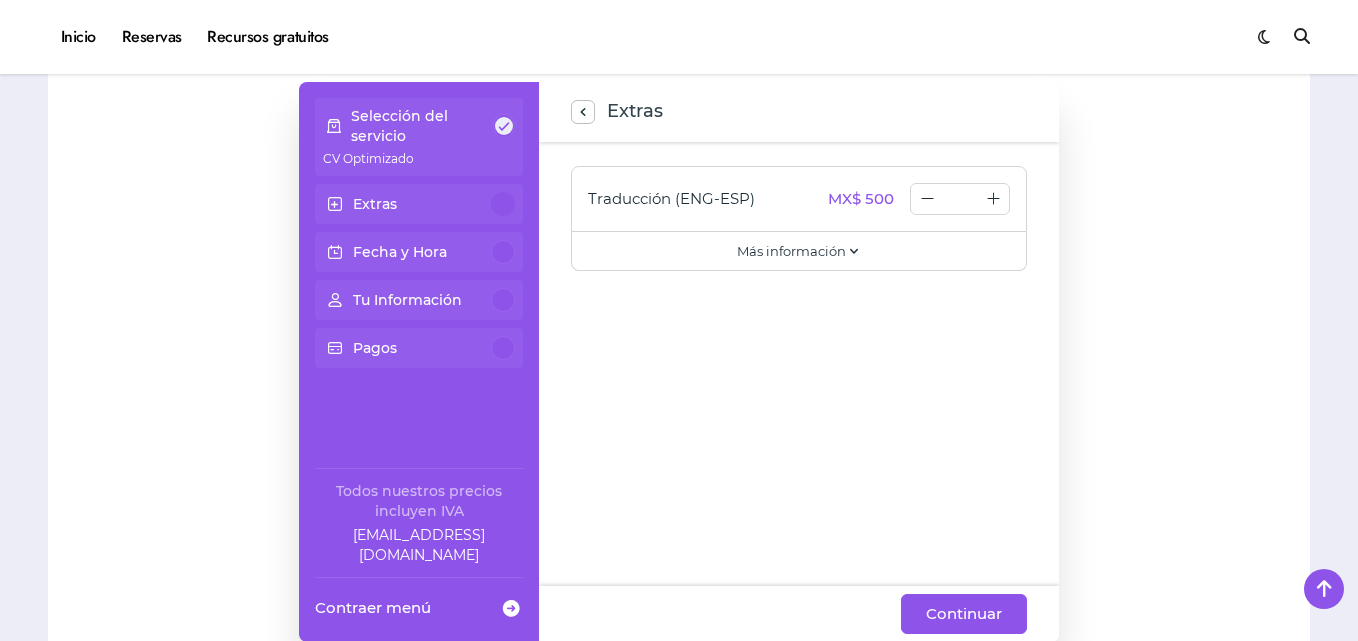 scroll, scrollTop: 379, scrollLeft: 0, axis: vertical 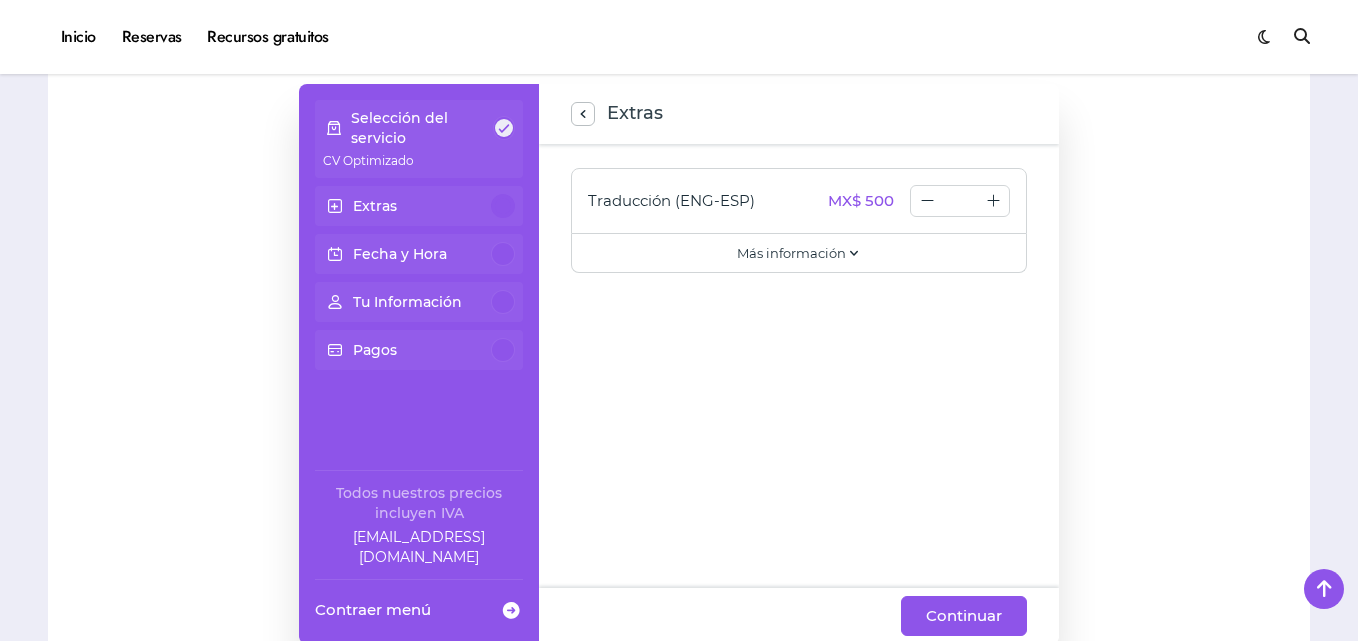 click on "Traducción (ENG-ESP) MX$ 500 * Recibe tu CV en español y en inglés, ambos optimizados para ATS con la redacción realizada durante la sesión. ;) Más información Oye, hay paquetes especiales con este servicio, ¡consúltalos! CV + Linkedin Guardar 16% MX$ 2 600 CV Optimizado x 1 LinkedIn optimización x 1 CV + Entrevista Guardar 23% MX$ 2 400 CV Optimizado x 1 Entrevistas prácticas x 1 CV + LinkedIn + Entrevista Guardar 23% MX$ 3 600 CV Optimizado x 1 LinkedIn optimización x 1 Entrevistas prácticas x 1 2 CV (paquete para parejas) Guardar 17% MX$ 2 500 CV Optimizado x 2 O Saltar paquetes y continuar MX$ 1 500" 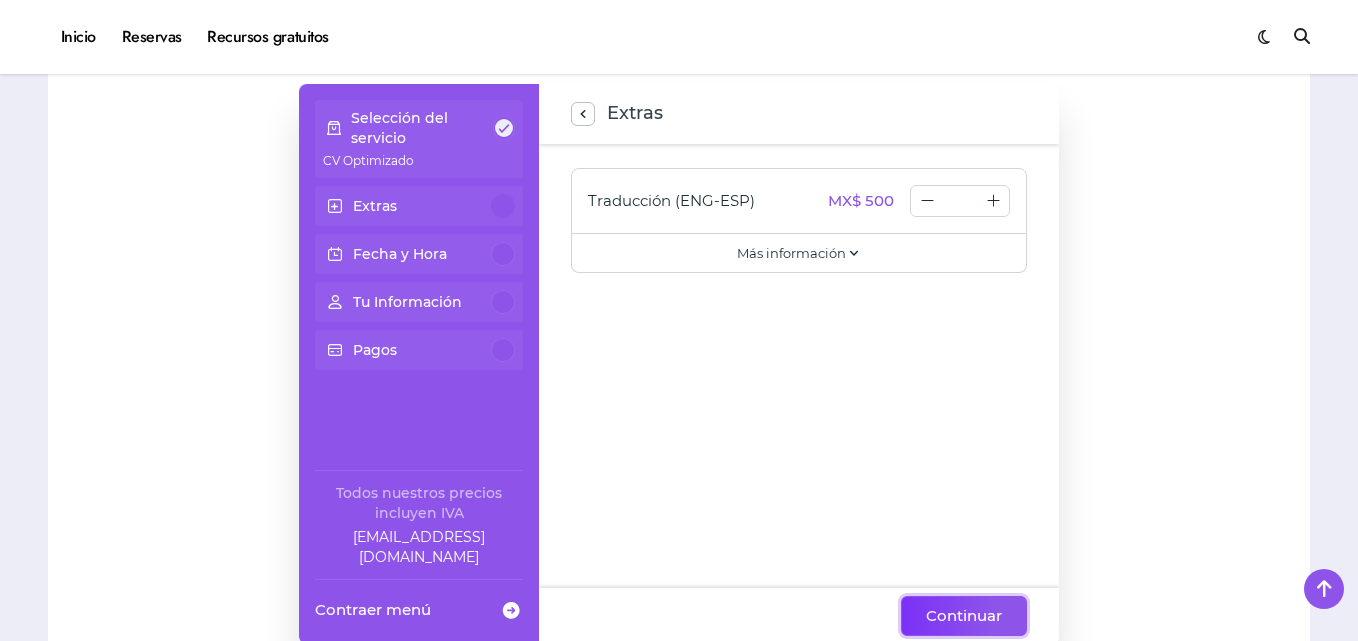 click on "Continuar" at bounding box center [964, 616] 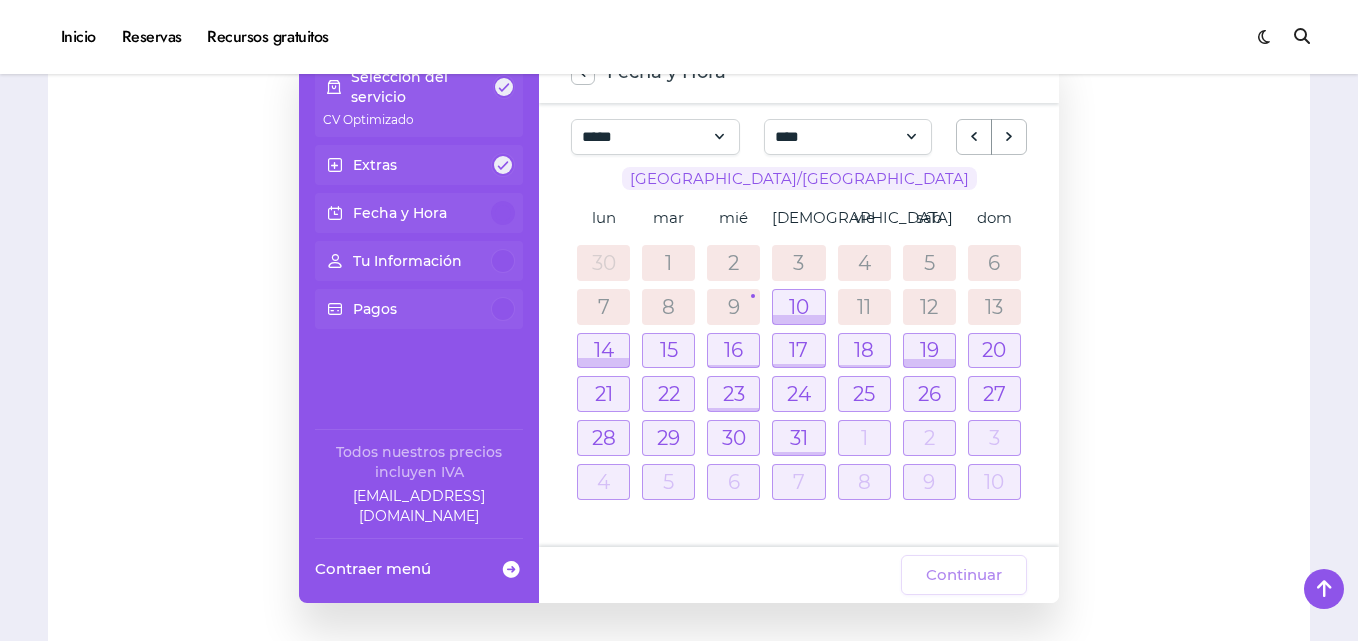 scroll, scrollTop: 421, scrollLeft: 0, axis: vertical 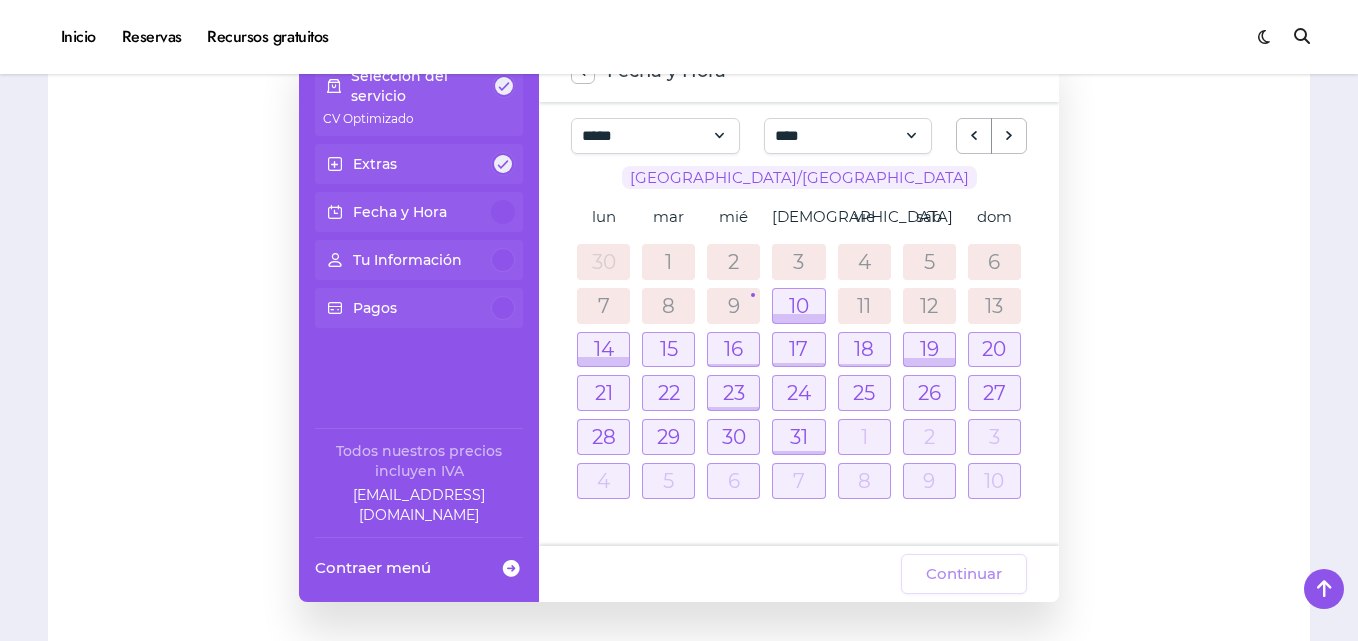 drag, startPoint x: 1179, startPoint y: 319, endPoint x: 1176, endPoint y: 243, distance: 76.05919 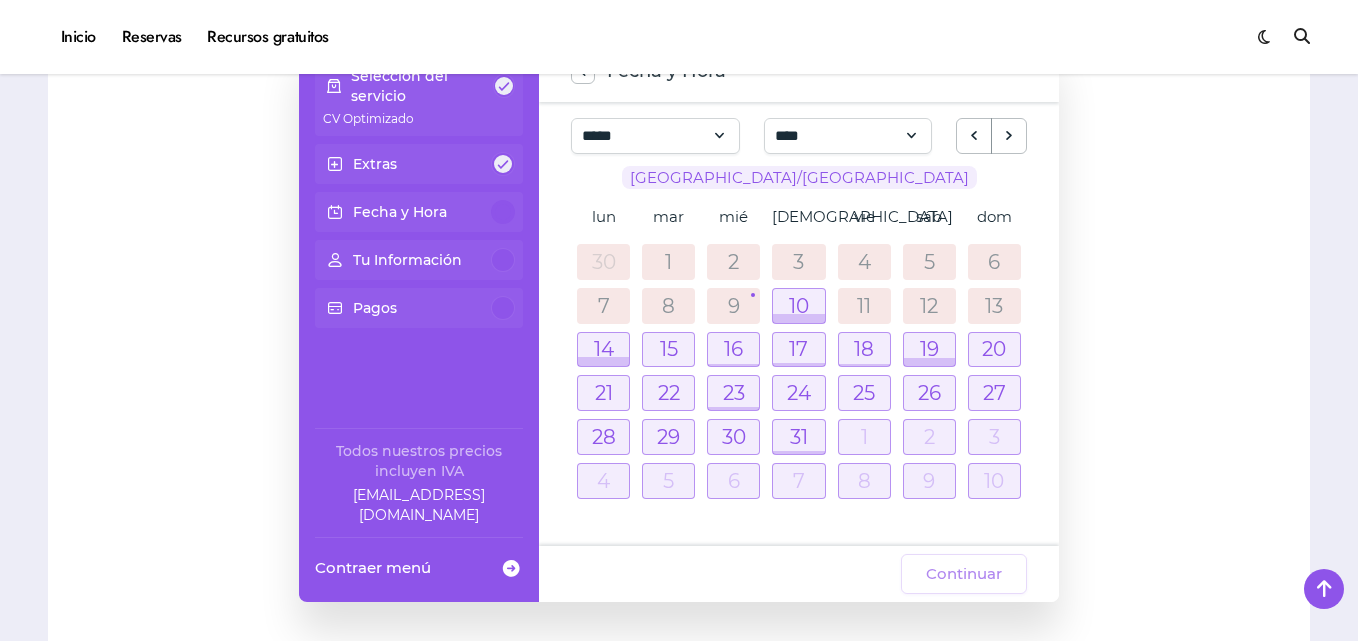 click on "Selección del servicio CV Optimizado Extras Fecha y Hora Tu Información Pagos Todos nuestros precios incluyen IVA [EMAIL_ADDRESS][DOMAIN_NAME] Contraer menú Fecha y Hora ***** **** [GEOGRAPHIC_DATA]/[GEOGRAPHIC_DATA] lun mar mié jue vie sáb dom 30 1 2 3 4 5 6 7 8 9 10 11 12 13 14 15 16 17 18 19 20 21 22 23 24 25 26 27 28 29 30 31 1 2 3 4 5 6 7 8 9 10 Oye, hay paquetes especiales con este servicio, ¡consúltalos! CV + Linkedin Guardar 16% MX$ 2 600 CV Optimizado x 1 LinkedIn optimización x 1 CV + Entrevista Guardar 23% MX$ 2 400 CV Optimizado x 1 Entrevistas prácticas x 1 CV + LinkedIn + Entrevista Guardar 23% MX$ 3 600 CV Optimizado x 1 LinkedIn optimización x 1 Entrevistas prácticas x 1 2 CV (paquete para parejas) Guardar 17% MX$ 2 500 CV Optimizado x 2 O Saltar paquetes y continuar MX$ 1 500  Continuar" at bounding box center (679, 322) 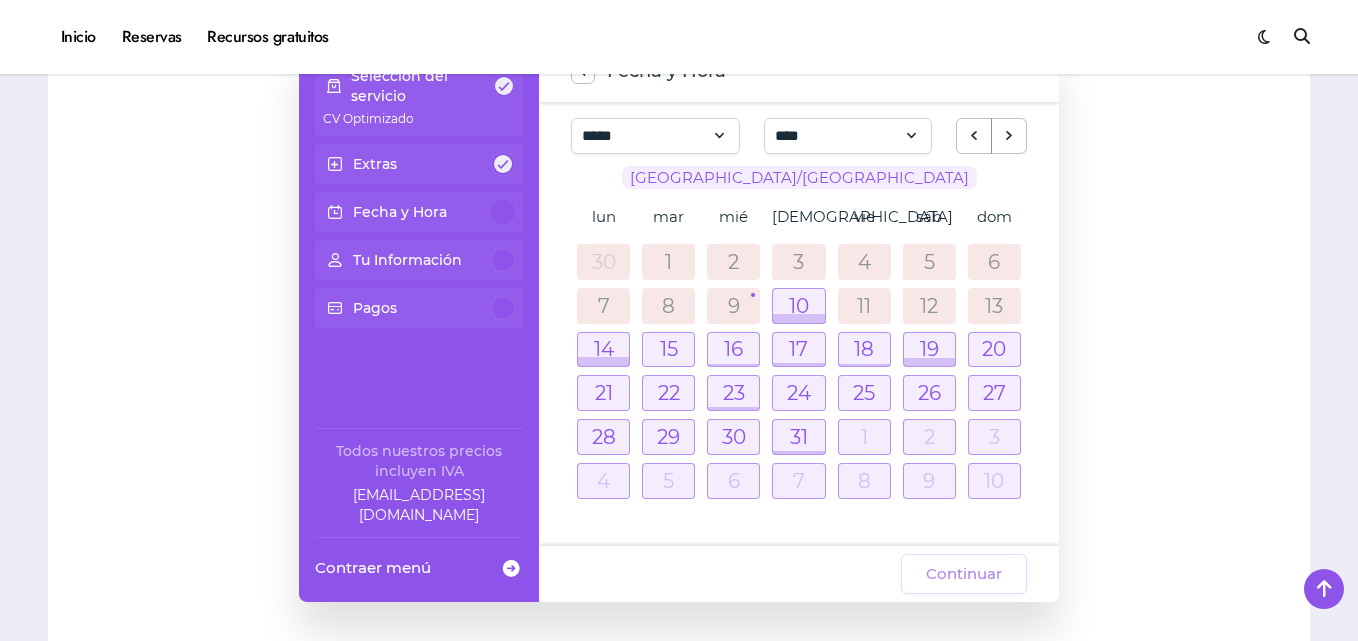 click on "Selección del servicio CV Optimizado Extras Fecha y Hora Tu Información Pagos Todos nuestros precios incluyen IVA [EMAIL_ADDRESS][DOMAIN_NAME] Contraer menú Fecha y Hora ***** **** [GEOGRAPHIC_DATA]/[GEOGRAPHIC_DATA] lun mar mié jue vie sáb dom 30 1 2 3 4 5 6 7 8 9 10 11 12 13 14 15 16 17 18 19 20 21 22 23 24 25 26 27 28 29 30 31 1 2 3 4 5 6 7 8 9 10 Oye, hay paquetes especiales con este servicio, ¡consúltalos! CV + Linkedin Guardar 16% MX$ 2 600 CV Optimizado x 1 LinkedIn optimización x 1 CV + Entrevista Guardar 23% MX$ 2 400 CV Optimizado x 1 Entrevistas prácticas x 1 CV + LinkedIn + Entrevista Guardar 23% MX$ 3 600 CV Optimizado x 1 LinkedIn optimización x 1 Entrevistas prácticas x 1 2 CV (paquete para parejas) Guardar 17% MX$ 2 500 CV Optimizado x 2 O Saltar paquetes y continuar MX$ 1 500  Continuar" at bounding box center (679, 322) 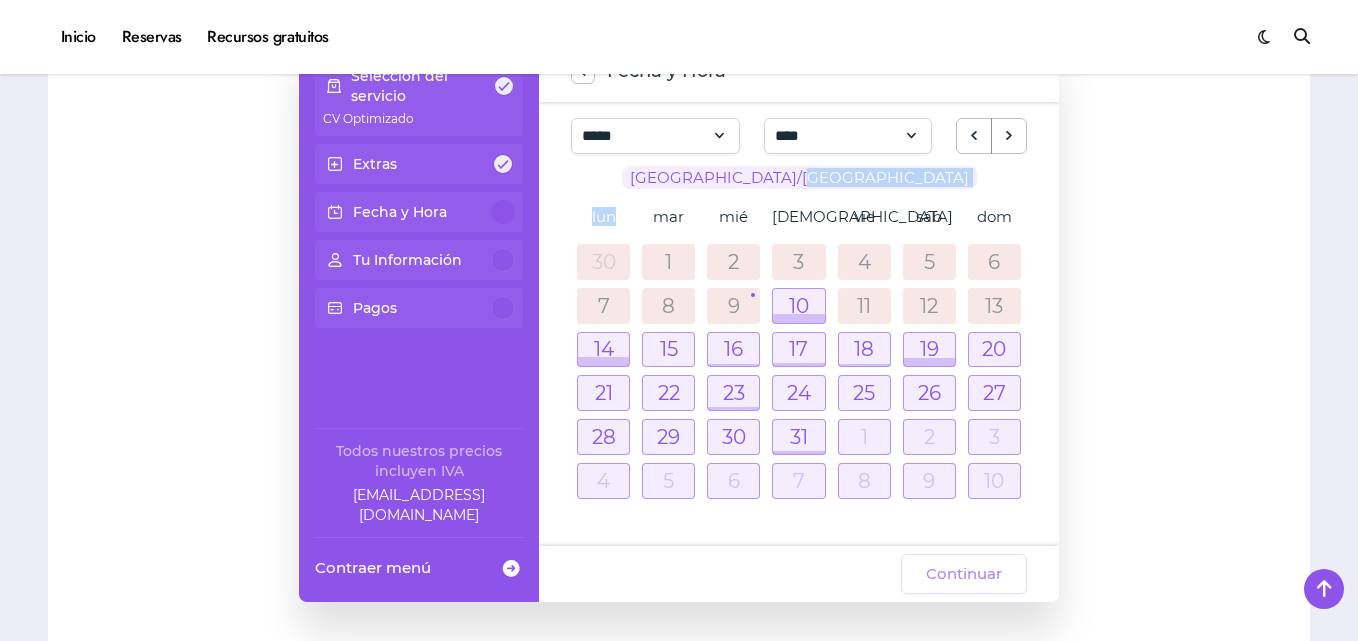 click on "Selección del servicio CV Optimizado Extras Fecha y Hora Tu Información Pagos Todos nuestros precios incluyen IVA [EMAIL_ADDRESS][DOMAIN_NAME] Contraer menú Fecha y Hora ***** **** [GEOGRAPHIC_DATA]/[GEOGRAPHIC_DATA] lun mar mié jue vie sáb dom 30 1 2 3 4 5 6 7 8 9 10 11 12 13 14 15 16 17 18 19 20 21 22 23 24 25 26 27 28 29 30 31 1 2 3 4 5 6 7 8 9 10 Oye, hay paquetes especiales con este servicio, ¡consúltalos! CV + Linkedin Guardar 16% MX$ 2 600 CV Optimizado x 1 LinkedIn optimización x 1 CV + Entrevista Guardar 23% MX$ 2 400 CV Optimizado x 1 Entrevistas prácticas x 1 CV + LinkedIn + Entrevista Guardar 23% MX$ 3 600 CV Optimizado x 1 LinkedIn optimización x 1 Entrevistas prácticas x 1 2 CV (paquete para parejas) Guardar 17% MX$ 2 500 CV Optimizado x 2 O Saltar paquetes y continuar MX$ 1 500  Continuar" at bounding box center (679, 322) 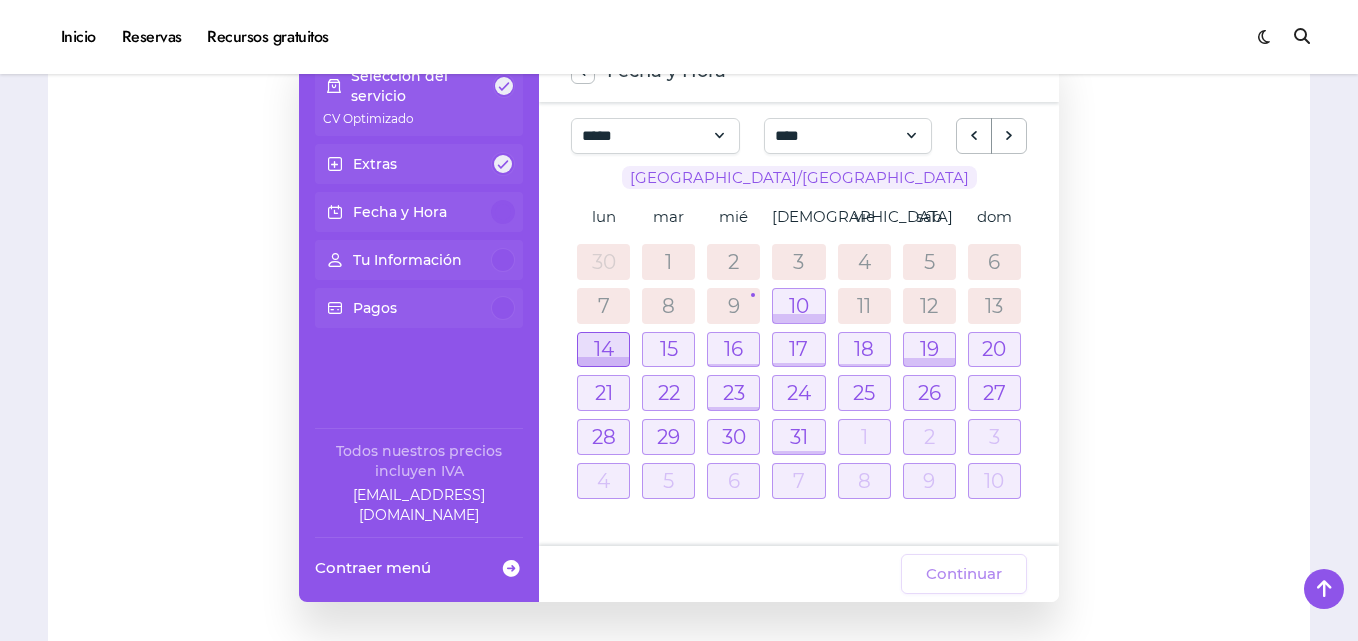click at bounding box center (603, 350) 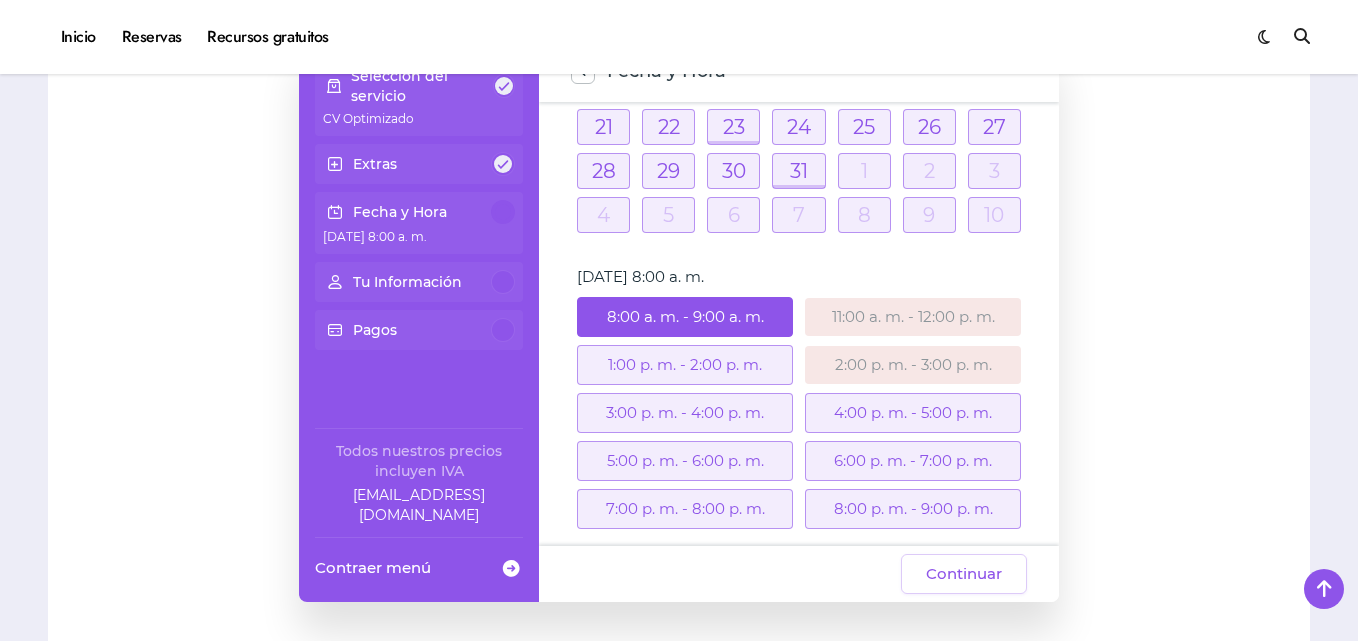 scroll, scrollTop: 282, scrollLeft: 0, axis: vertical 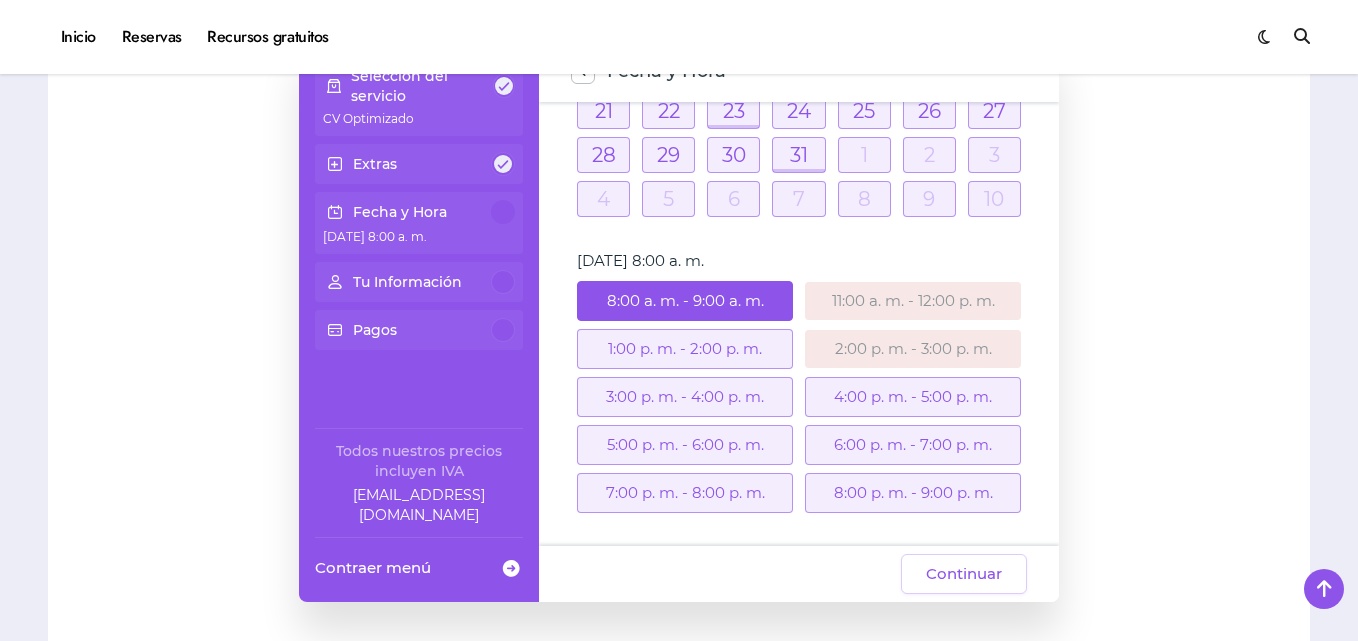 click on "5:00 p. m.  - 6:00 p. m." at bounding box center [685, 445] 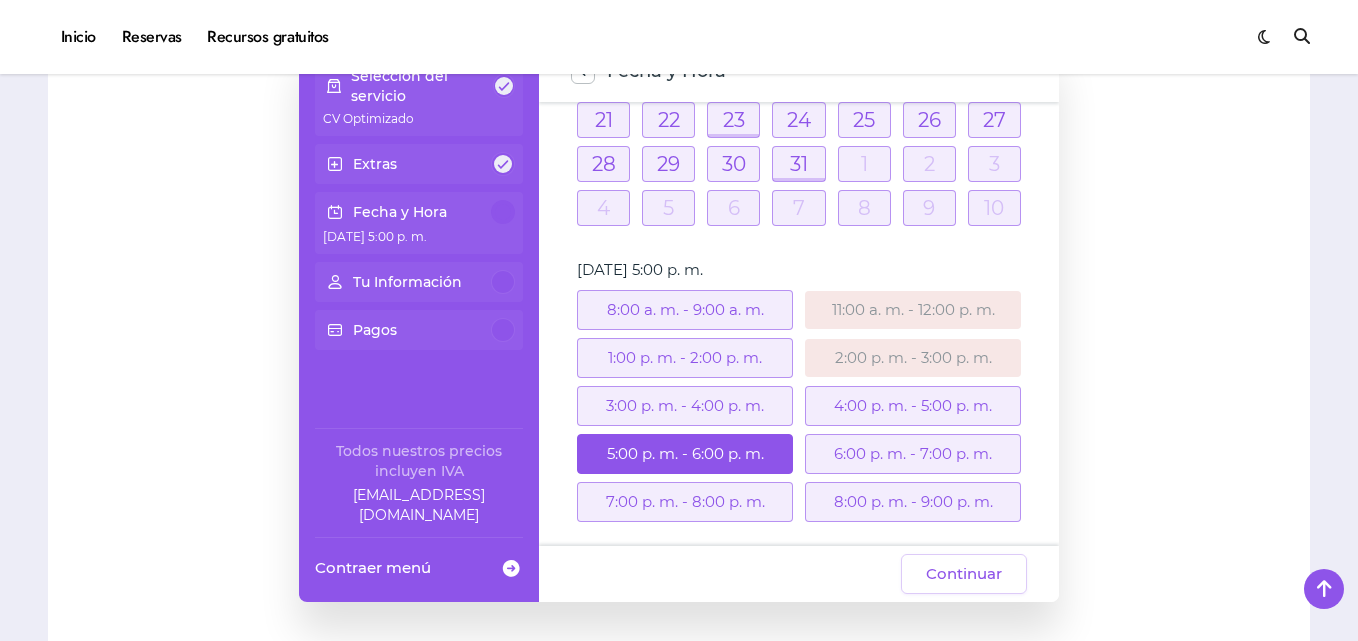 click on "6:00 p. m.  - 7:00 p. m." at bounding box center [913, 454] 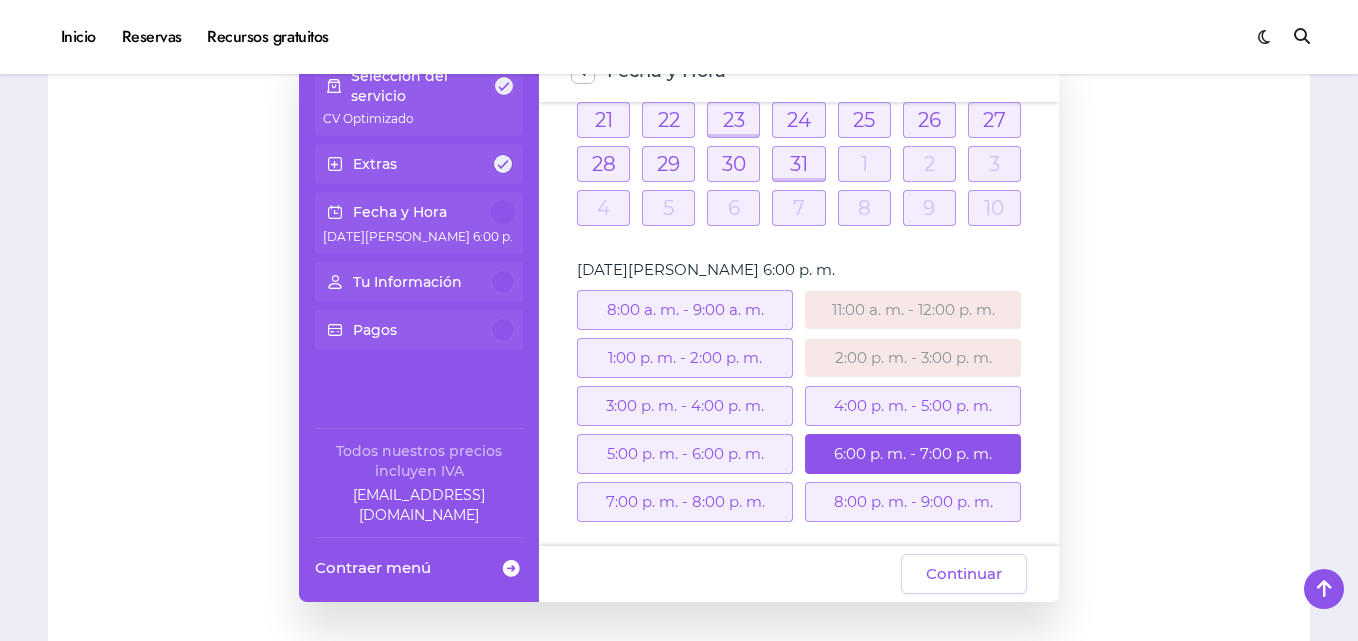 click on "6:00 p. m.  - 7:00 p. m." at bounding box center [913, 454] 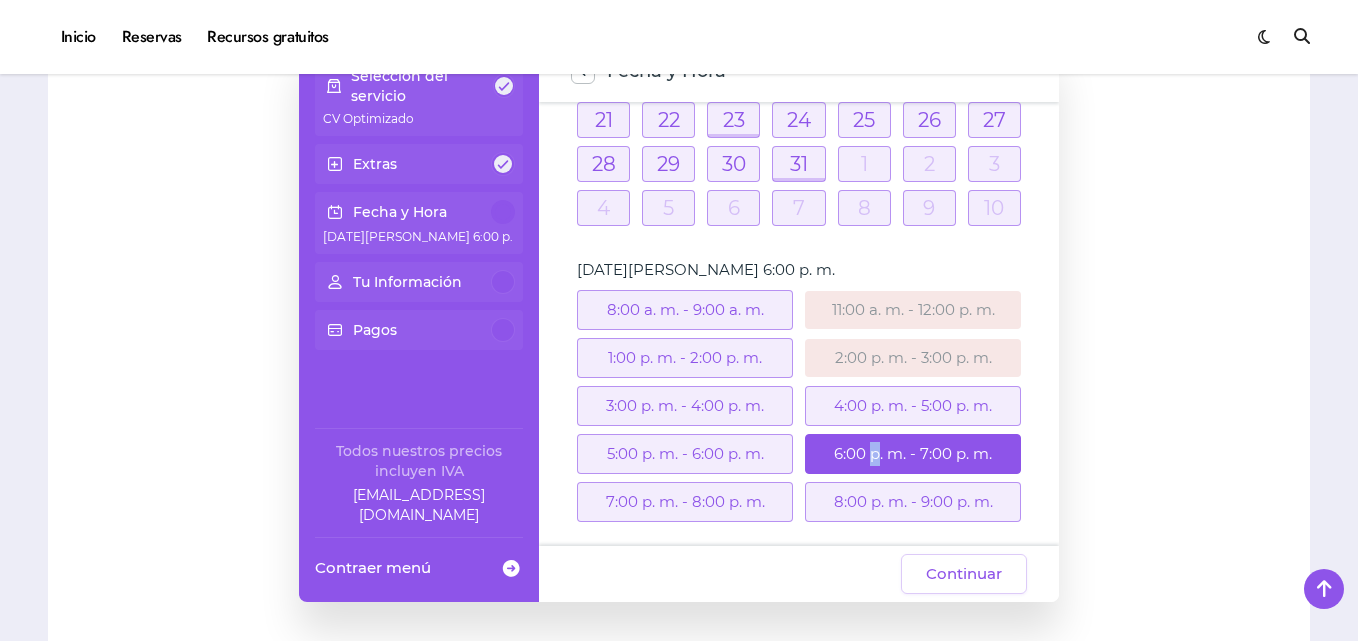 click on "6:00 p. m.  - 7:00 p. m." at bounding box center (913, 454) 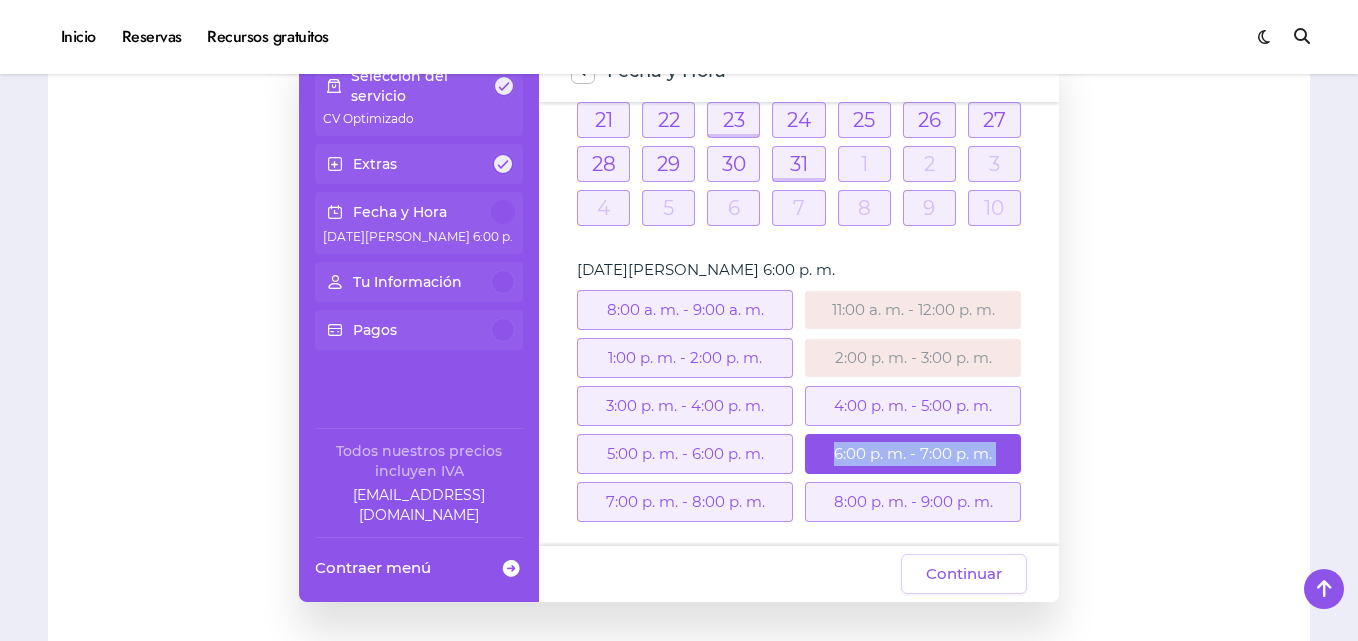 click on "6:00 p. m.  - 7:00 p. m." at bounding box center (913, 454) 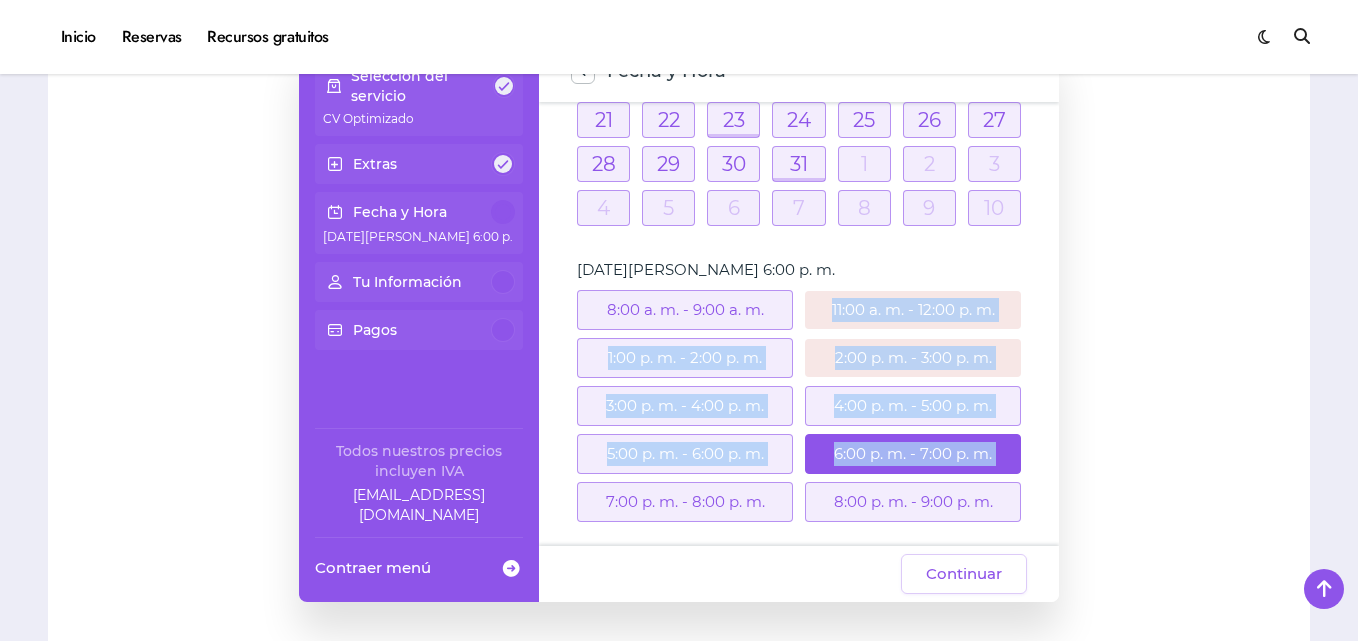 drag, startPoint x: 866, startPoint y: 449, endPoint x: 1090, endPoint y: 315, distance: 261.02106 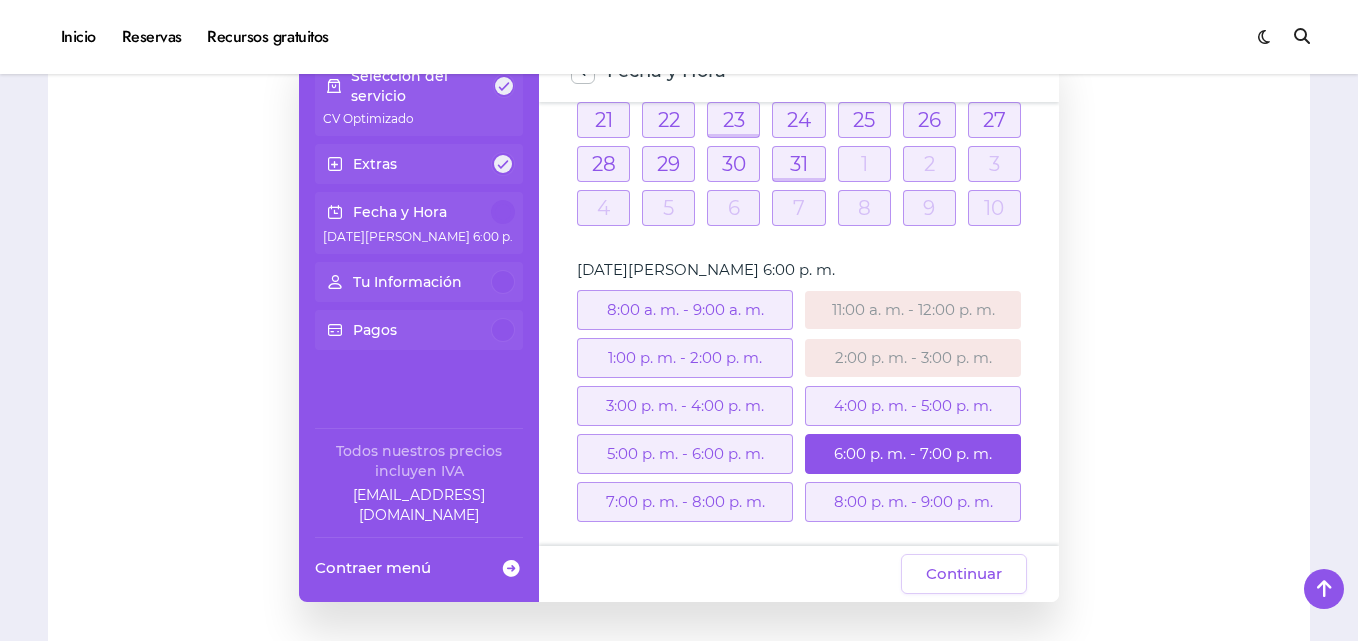 click on "6:00 p. m.  - 7:00 p. m." at bounding box center [913, 454] 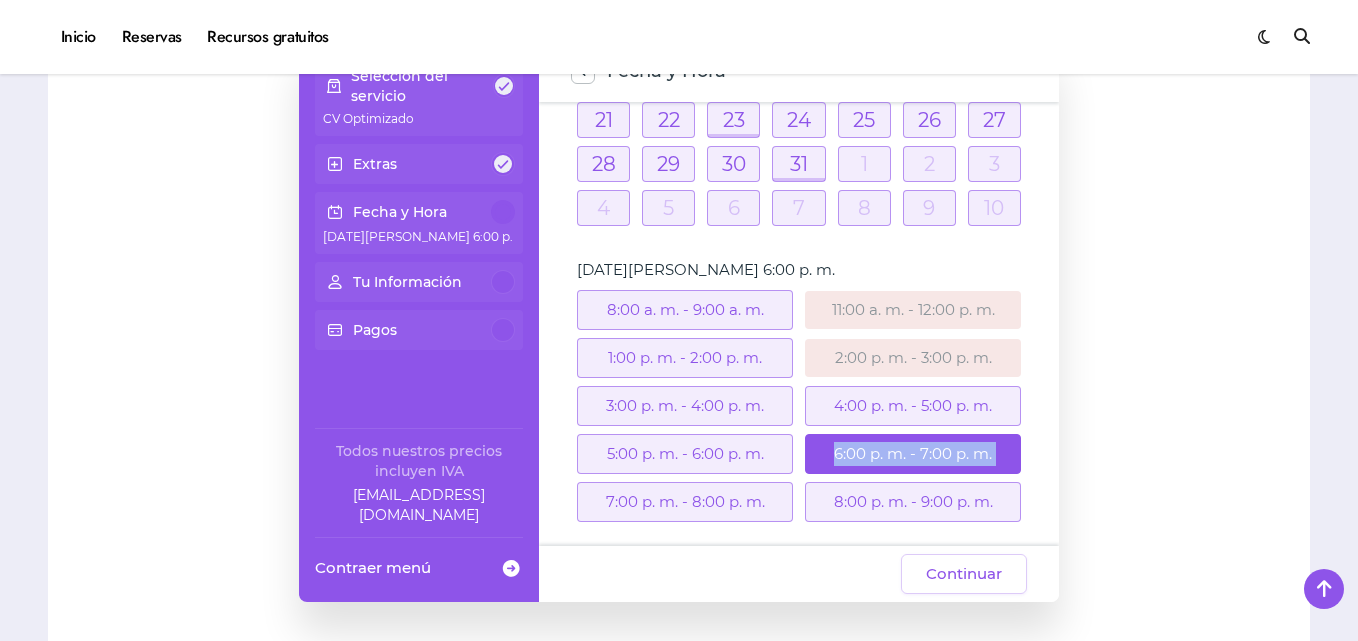 click on "6:00 p. m.  - 7:00 p. m." at bounding box center (913, 454) 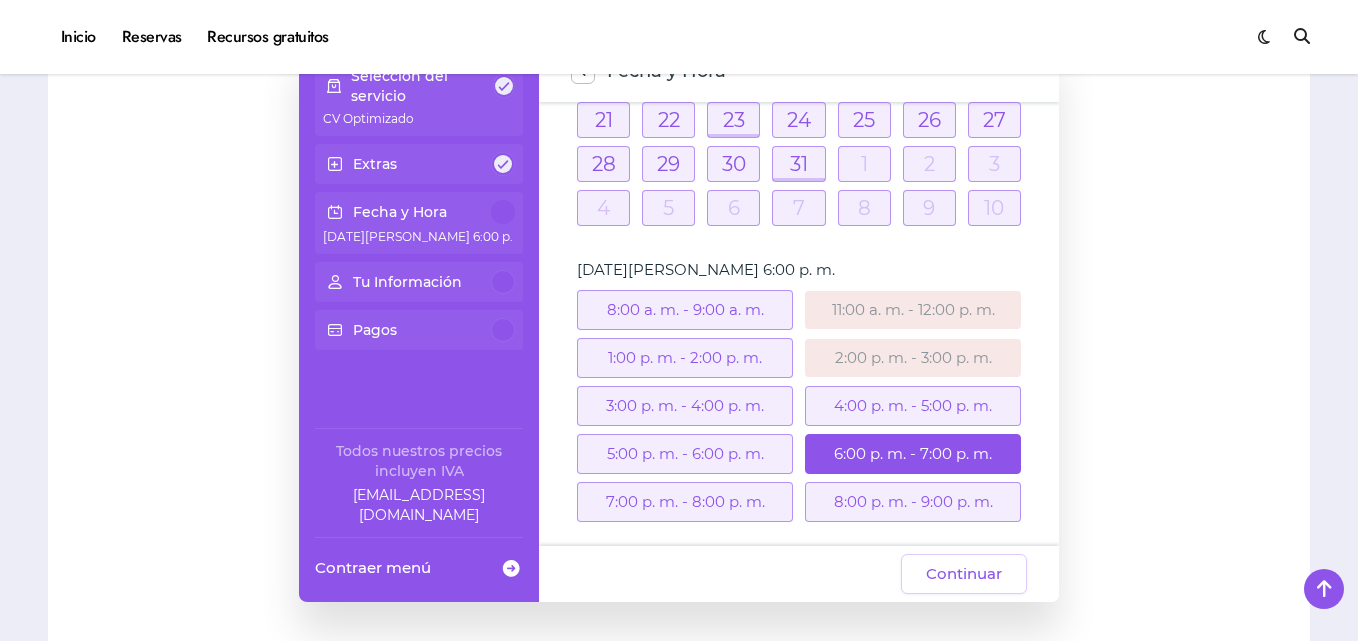 drag, startPoint x: 1044, startPoint y: 455, endPoint x: 1055, endPoint y: 458, distance: 11.401754 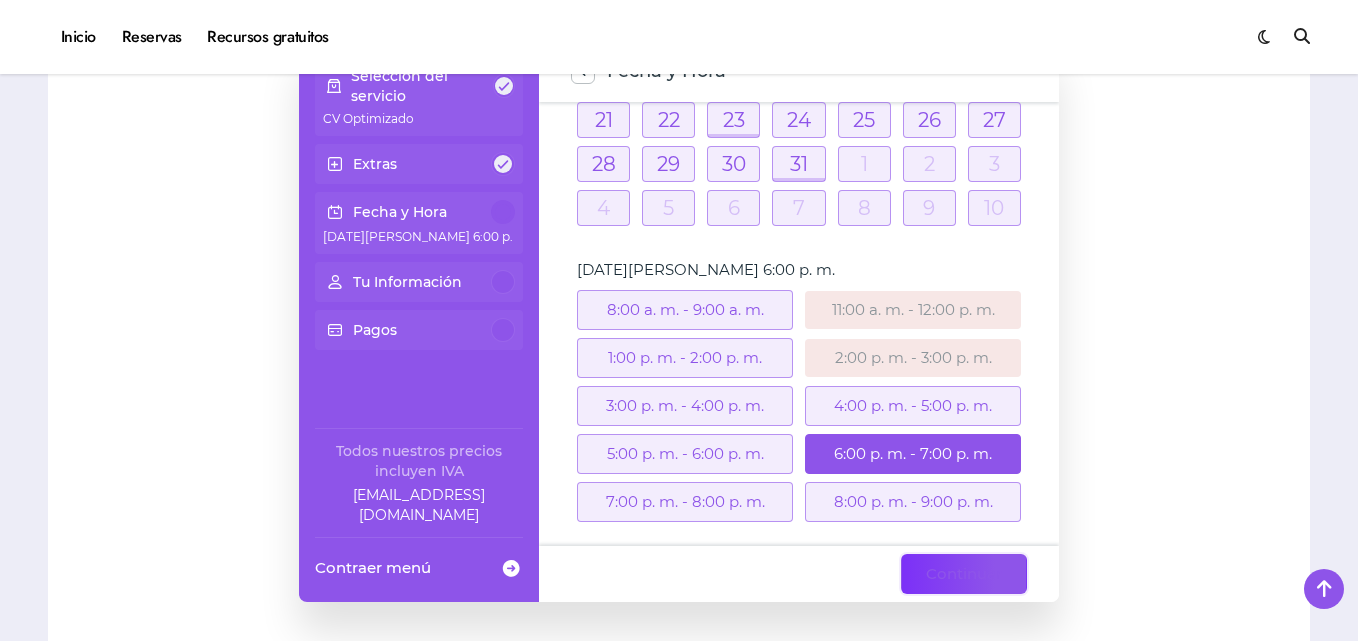 click on "Continuar" at bounding box center [964, 574] 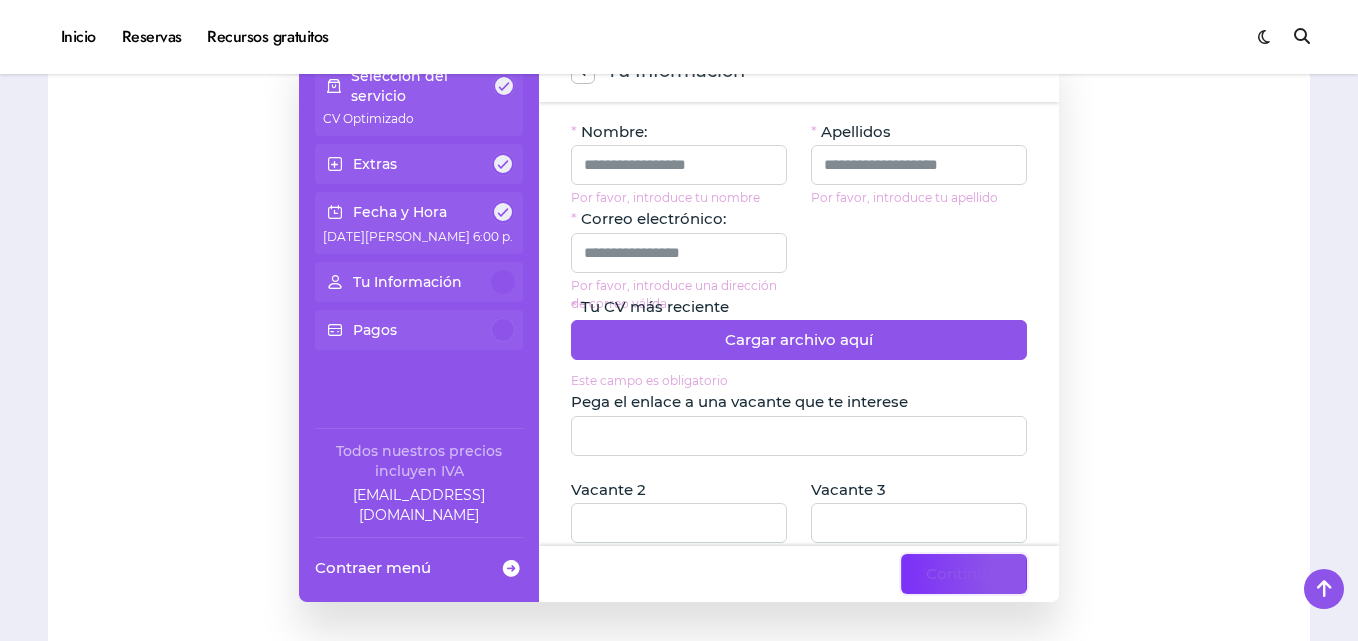 click on "Continuar" at bounding box center (964, 574) 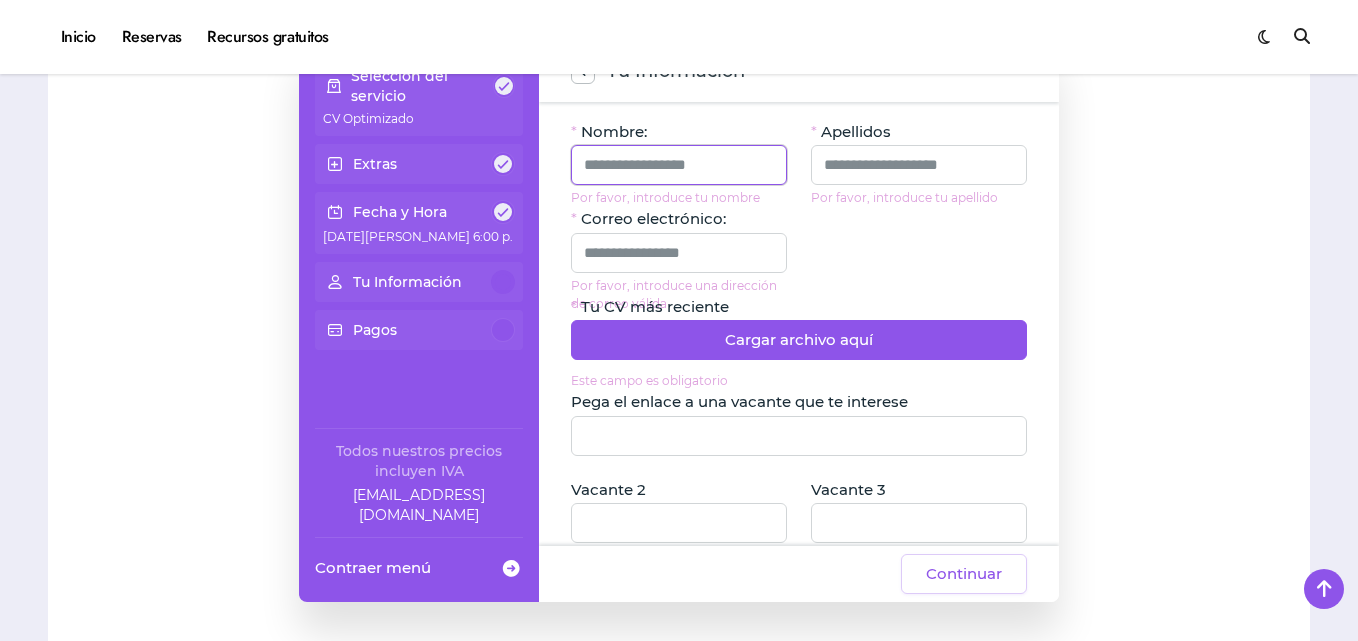 click 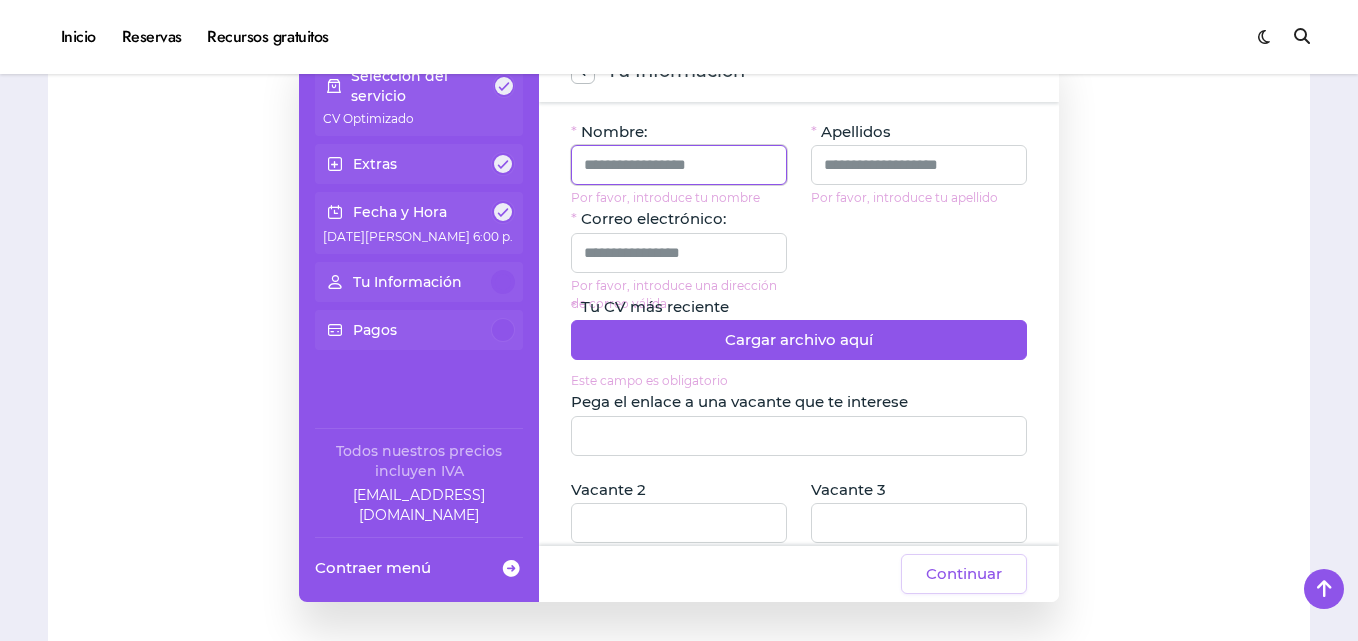 type on "**********" 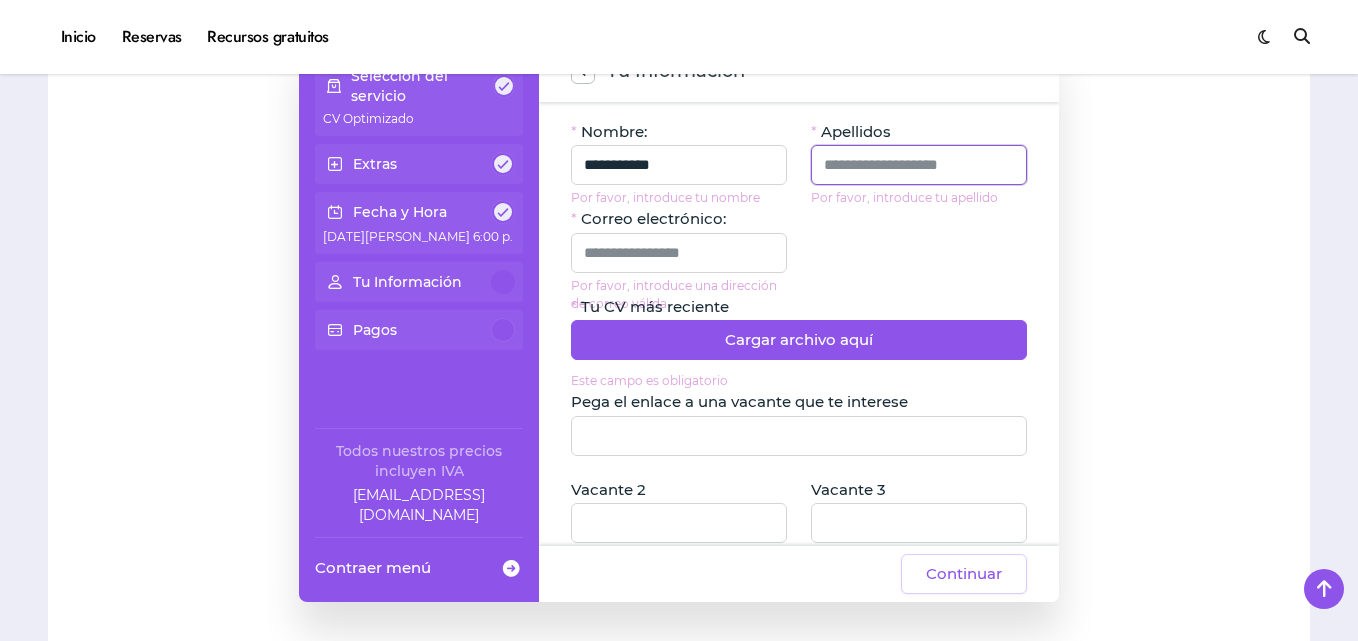 type on "*****" 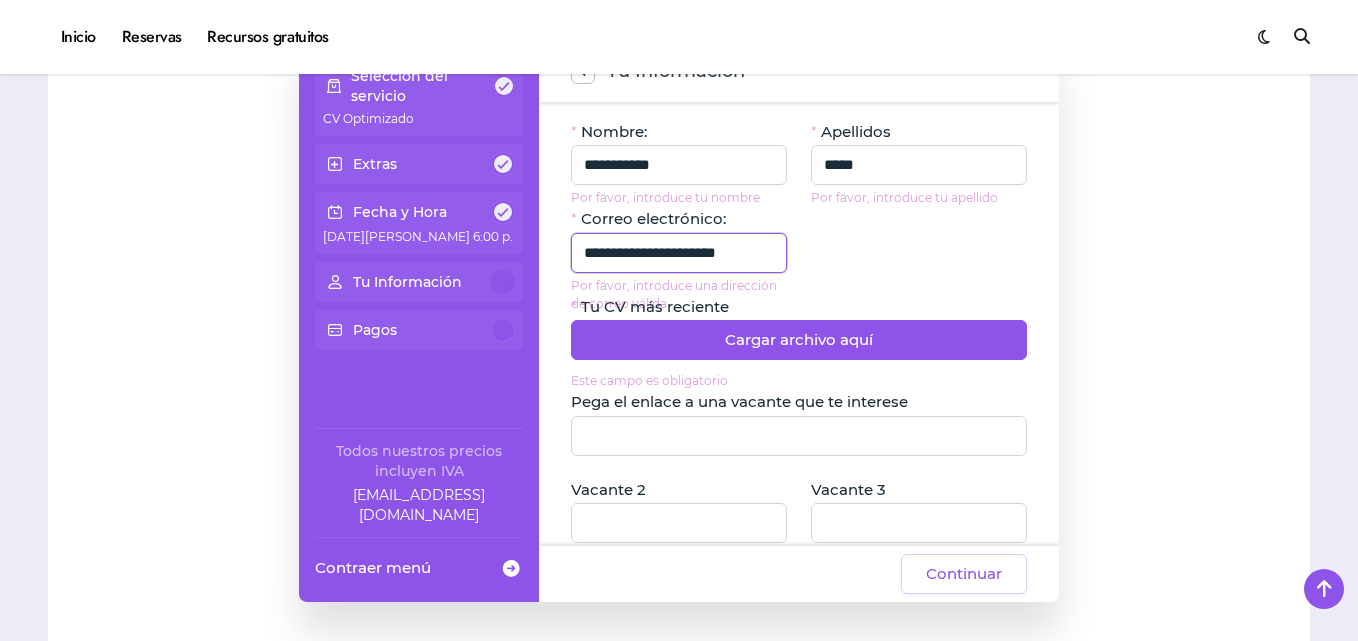 drag, startPoint x: 770, startPoint y: 257, endPoint x: 567, endPoint y: 257, distance: 203 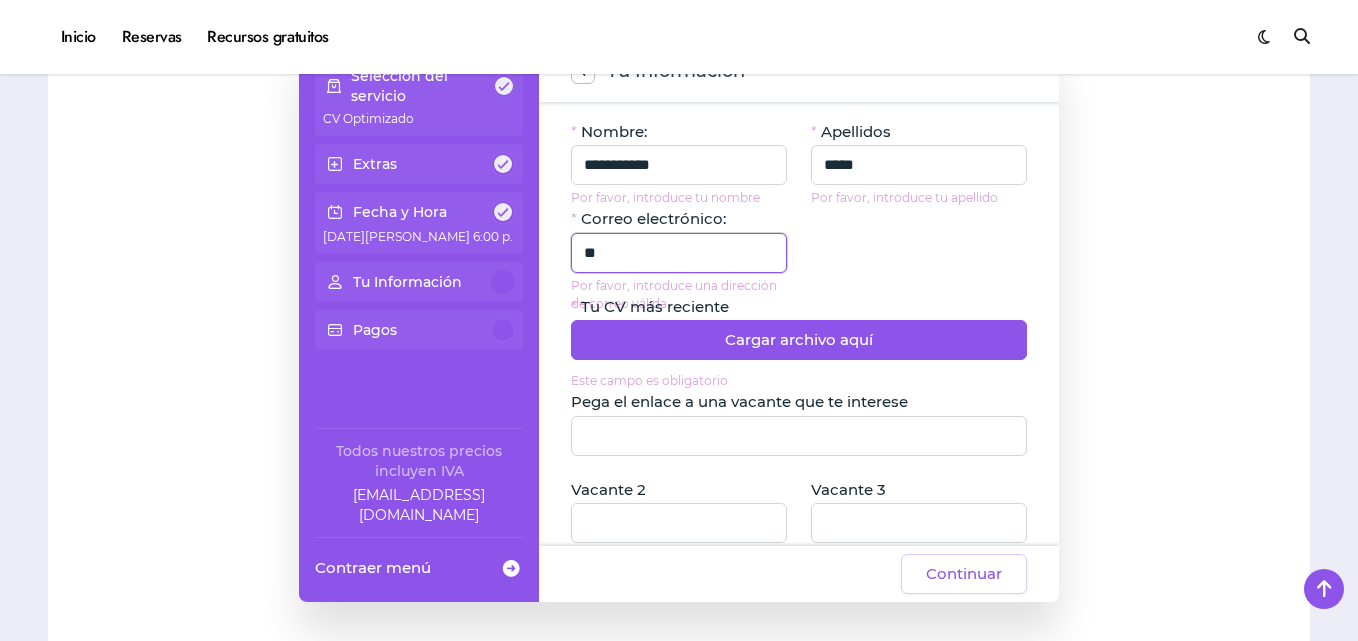 type on "*" 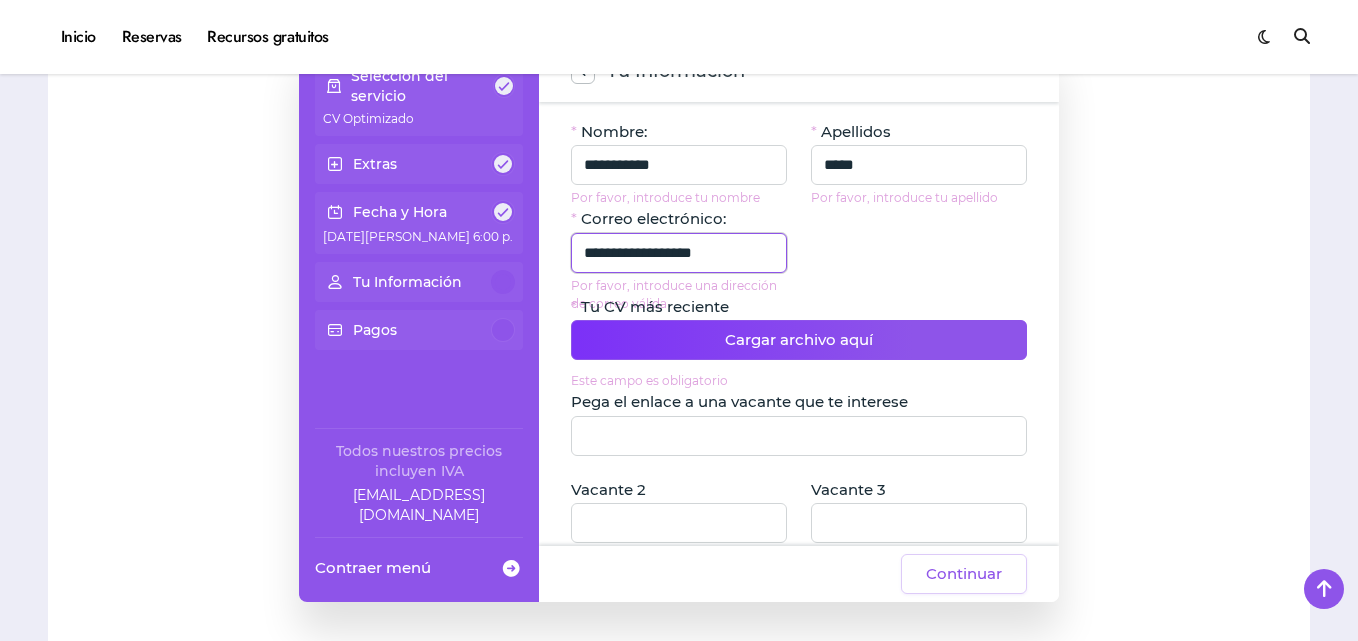type on "**********" 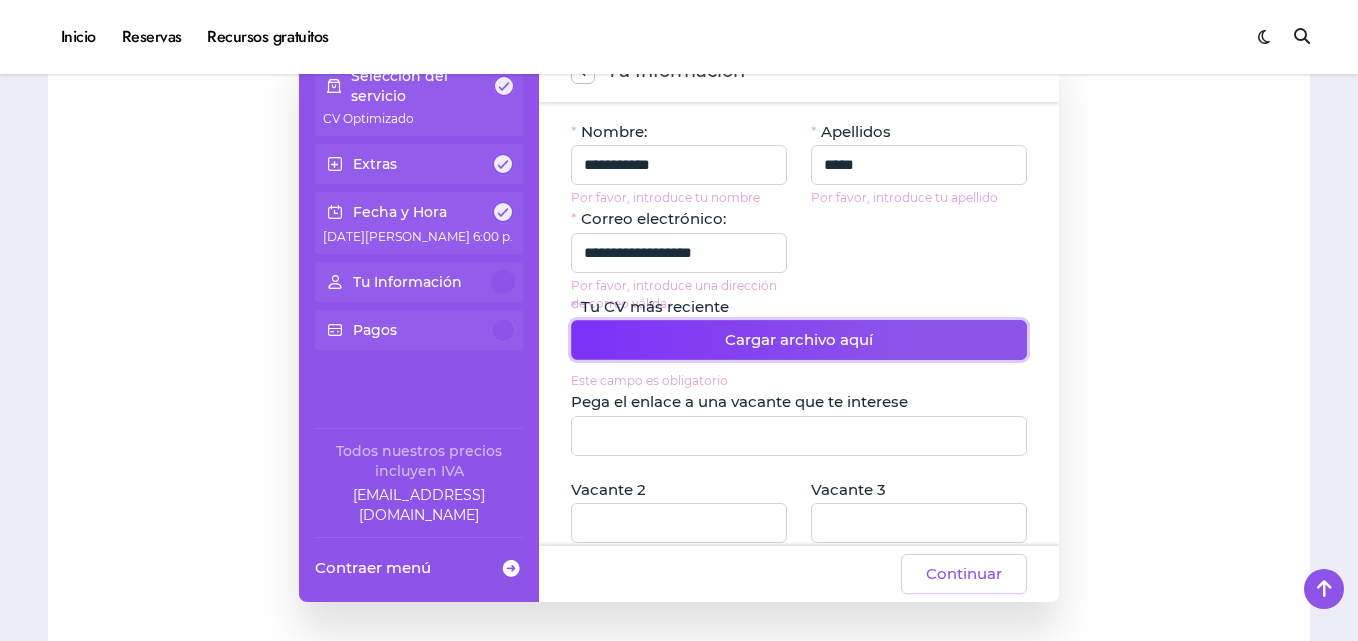 click on "Cargar archivo aquí" at bounding box center [799, 340] 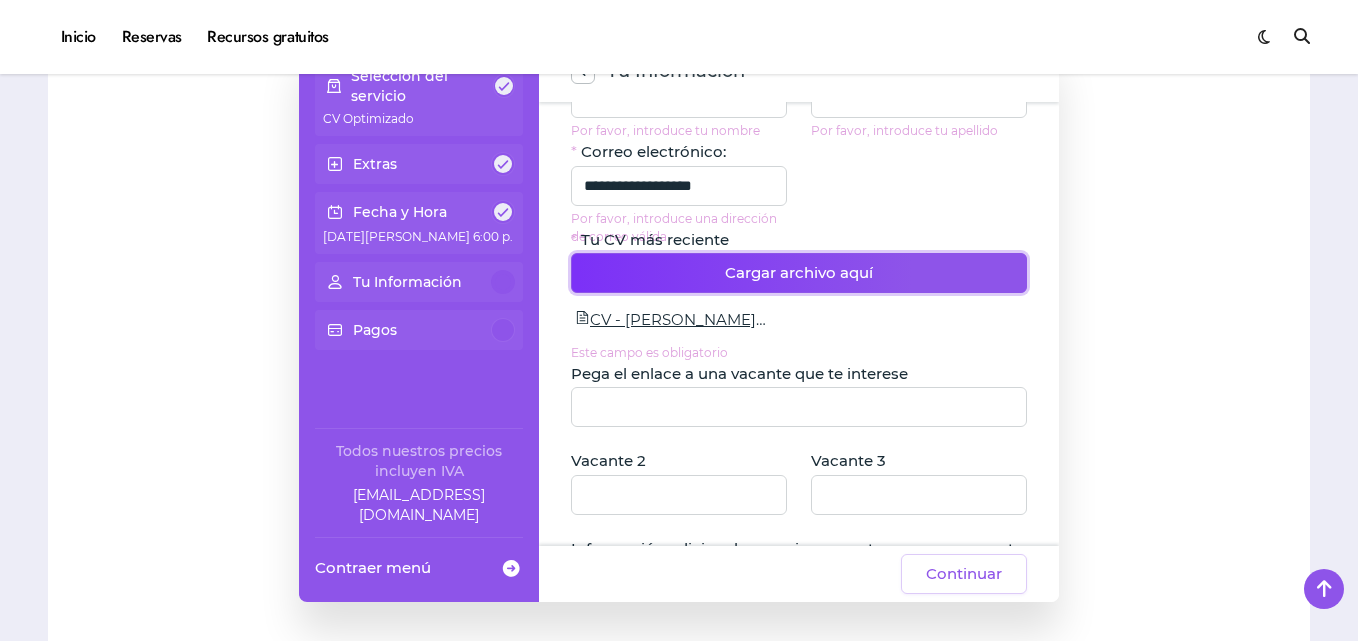 scroll, scrollTop: 71, scrollLeft: 0, axis: vertical 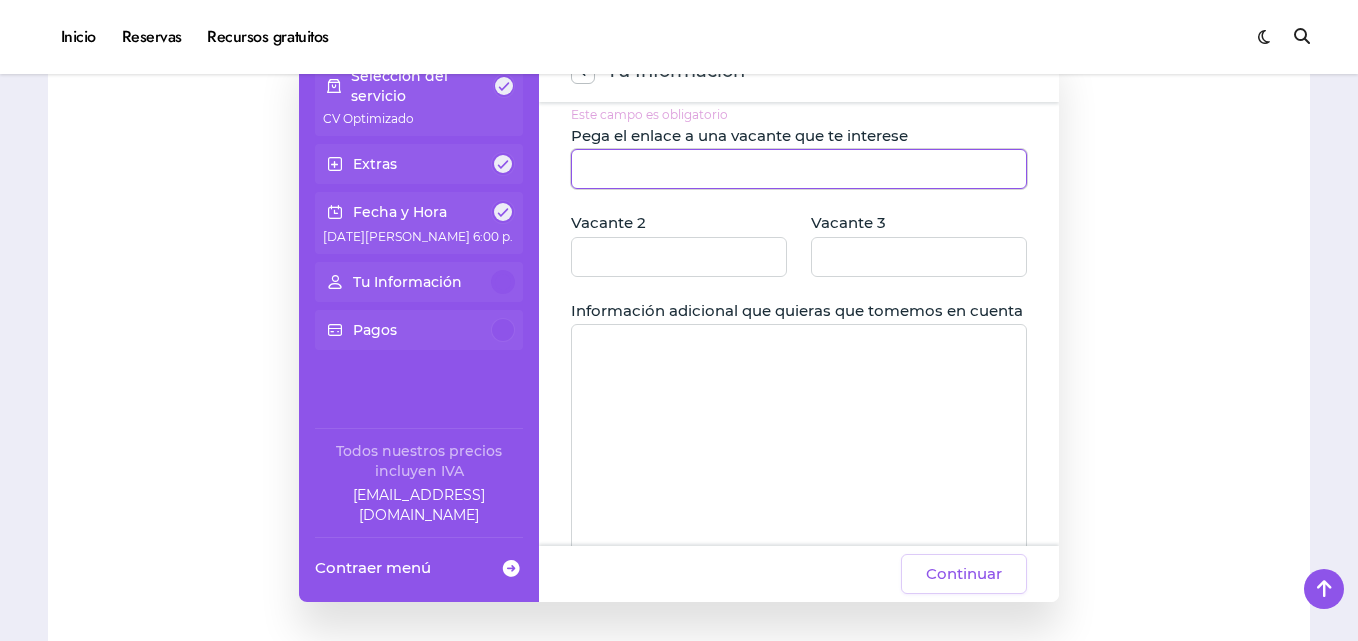 click 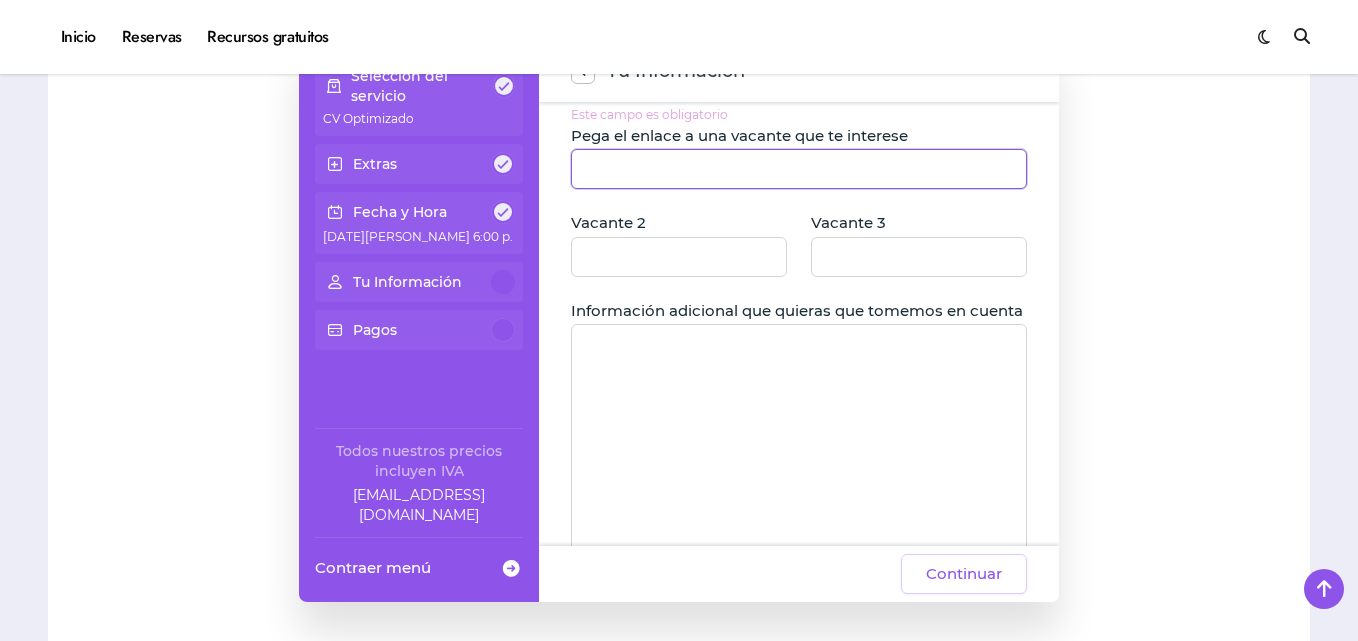 type on "*" 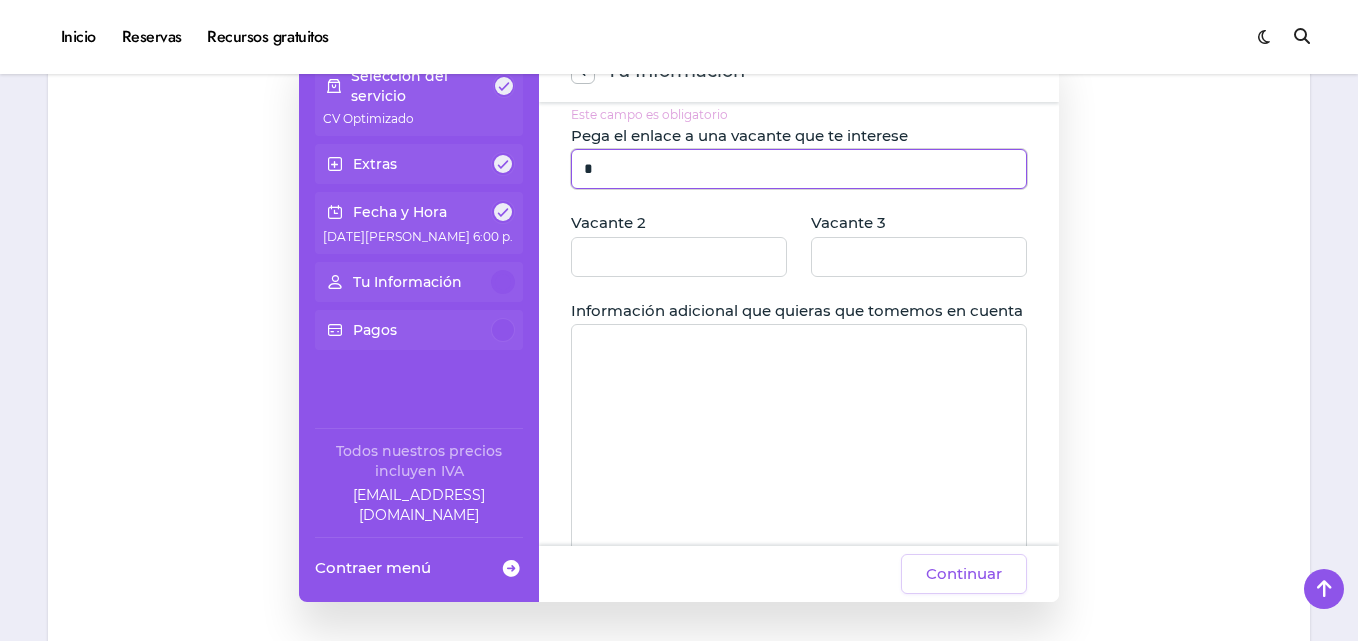 type on "*" 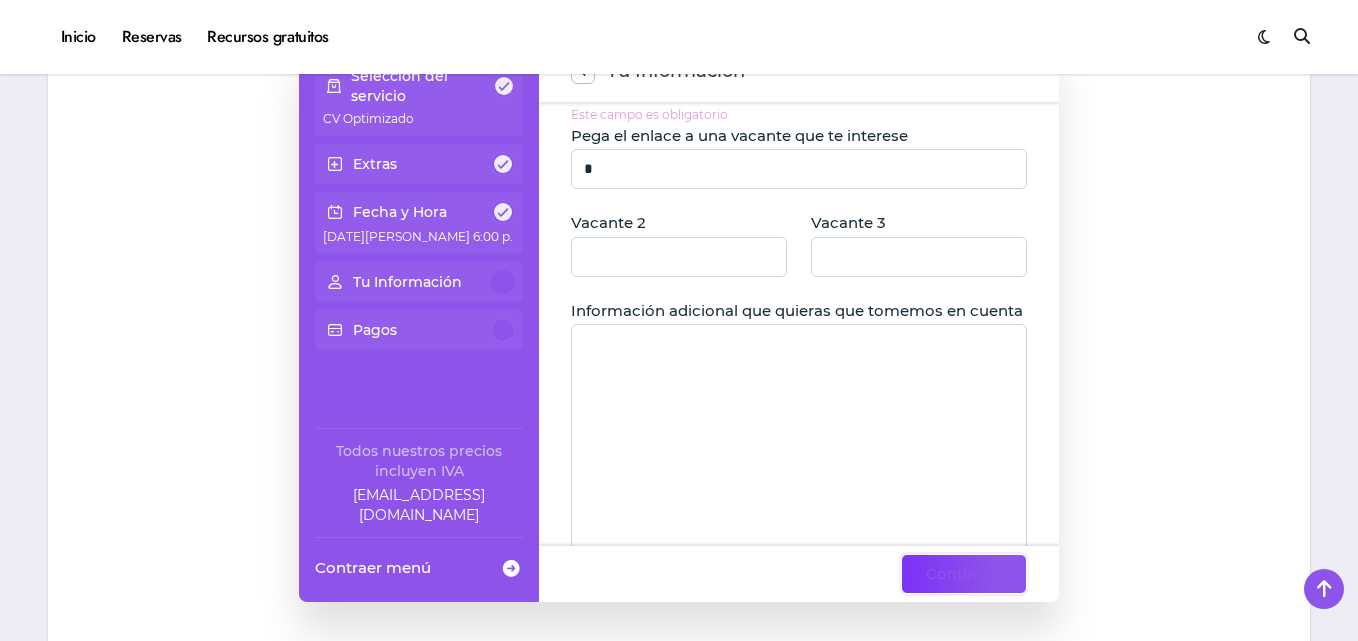 type 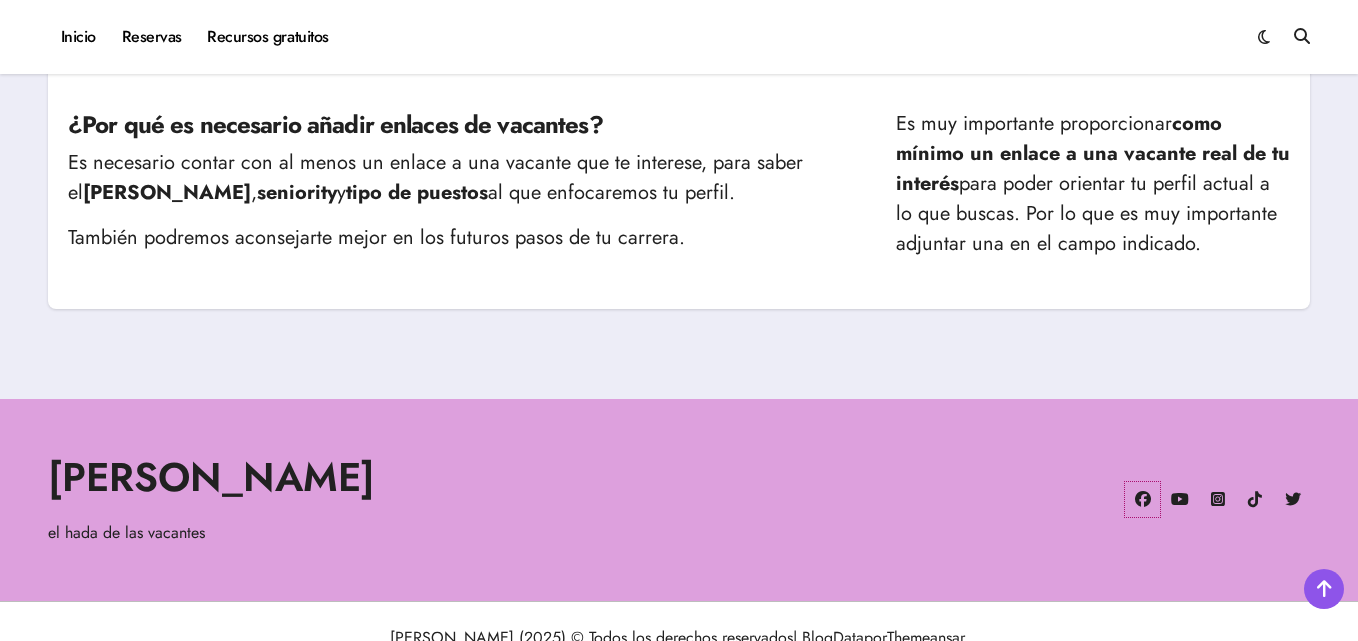 scroll, scrollTop: 1047, scrollLeft: 0, axis: vertical 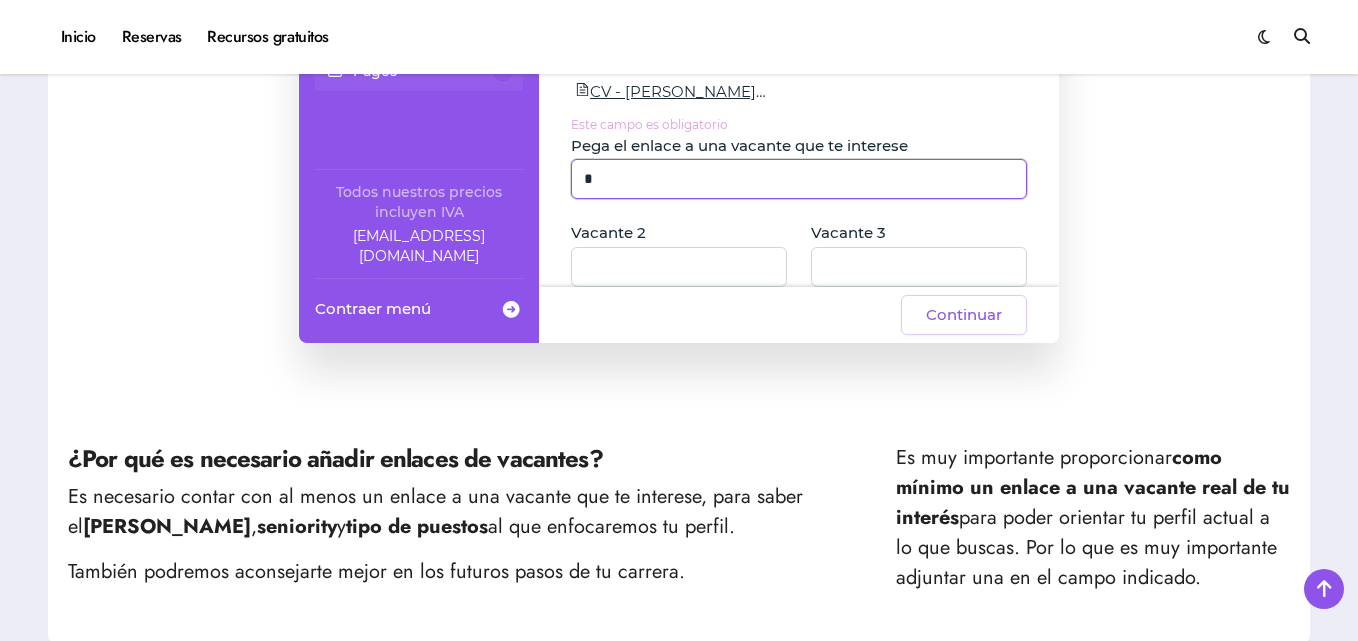 click on "*" 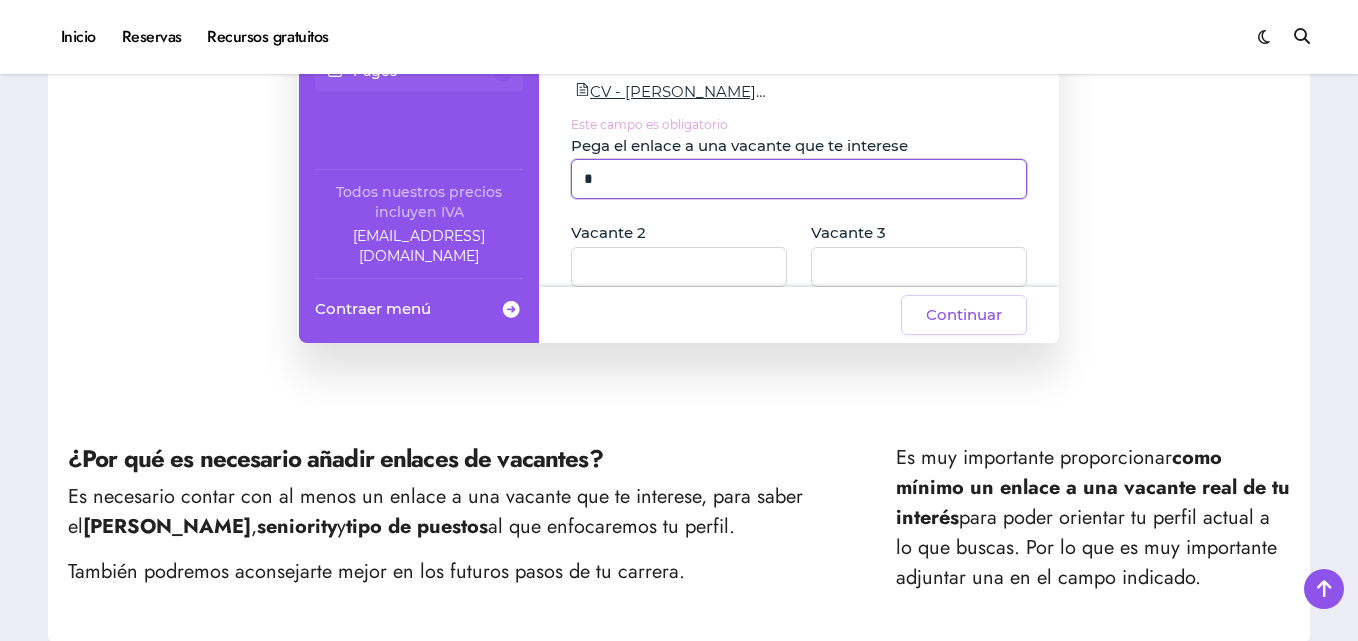 drag, startPoint x: 648, startPoint y: 191, endPoint x: 617, endPoint y: 177, distance: 34.0147 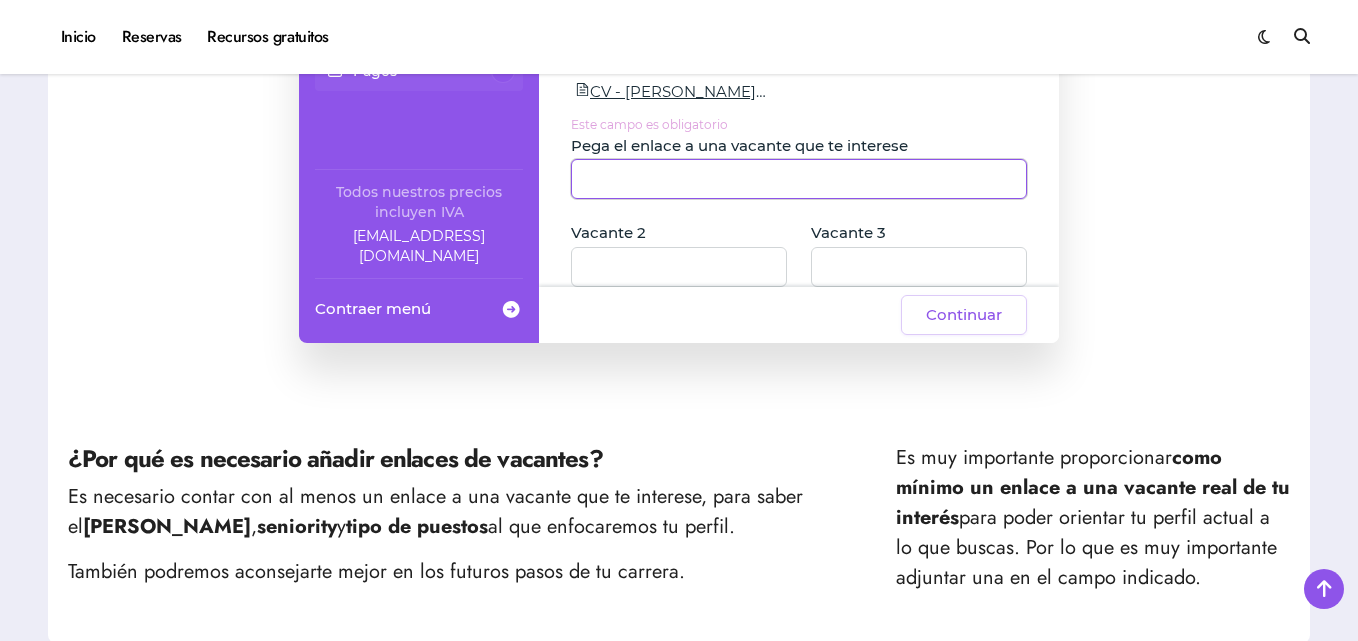 paste on "**********" 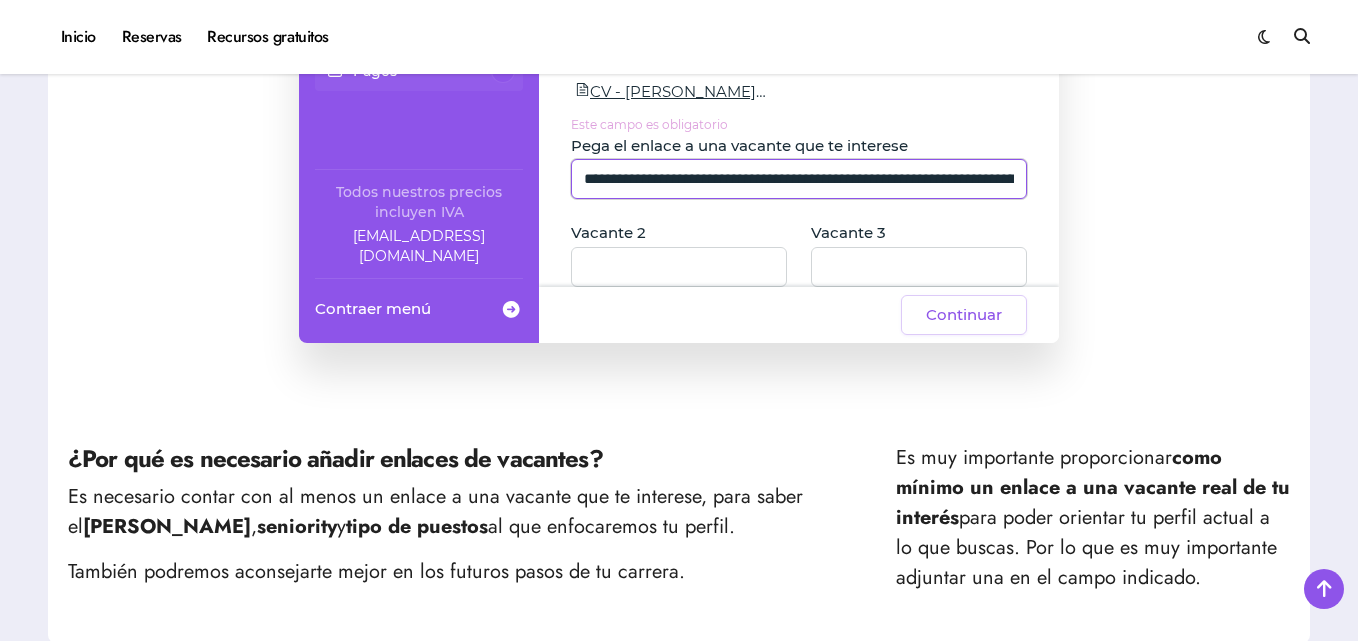 scroll, scrollTop: 0, scrollLeft: 186, axis: horizontal 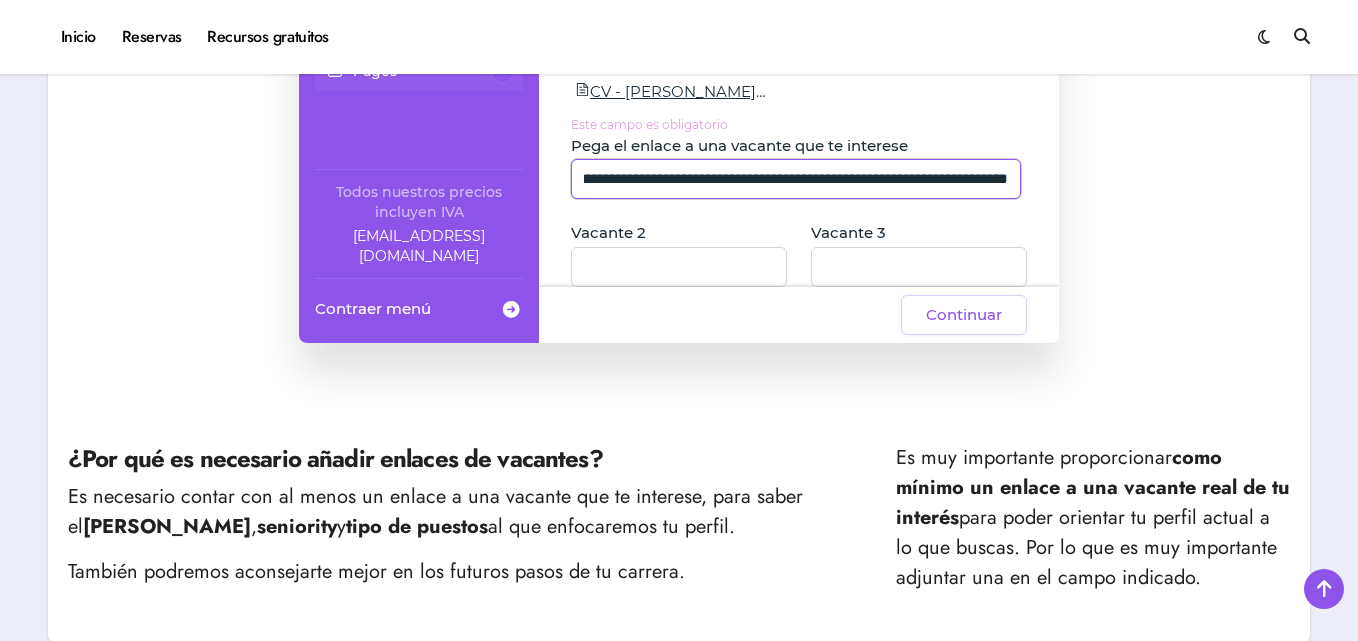 type on "**********" 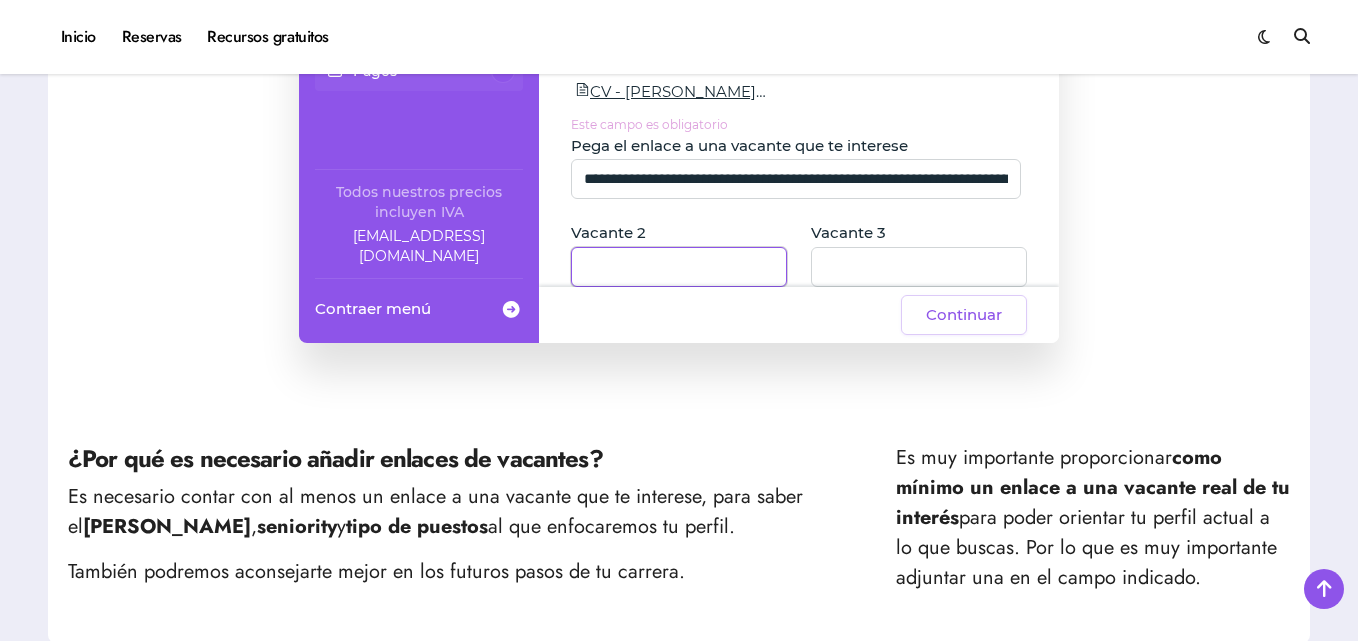 click 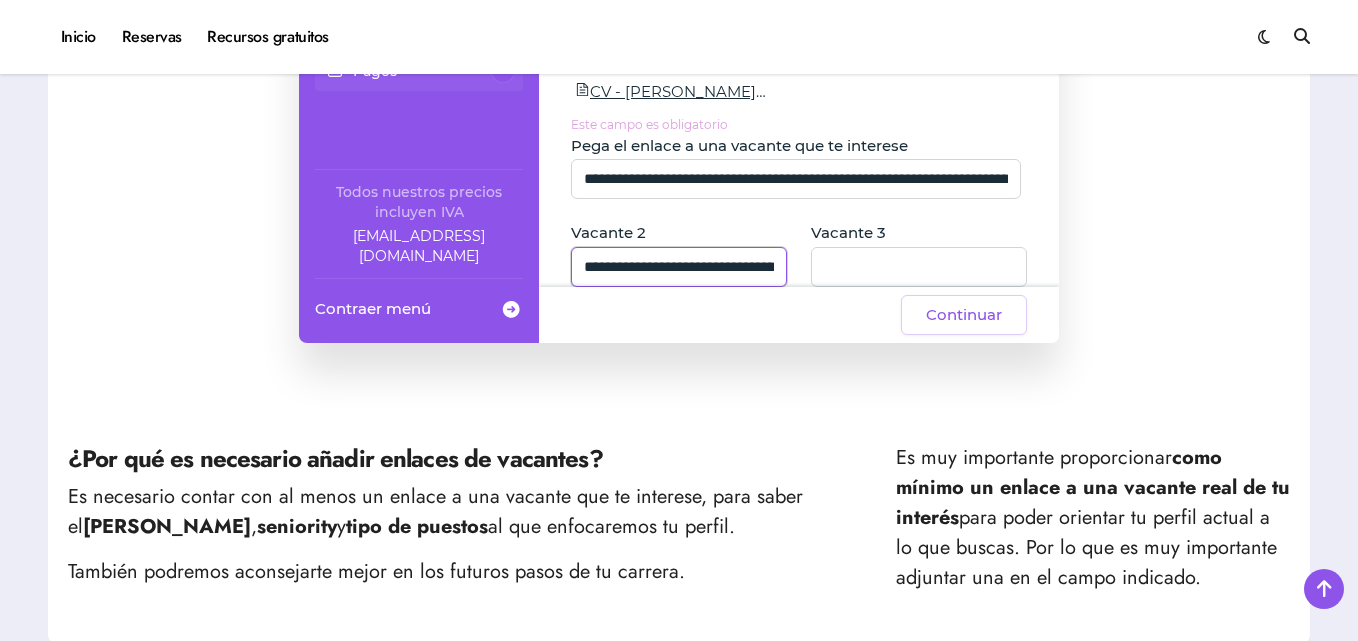 scroll, scrollTop: 0, scrollLeft: 748, axis: horizontal 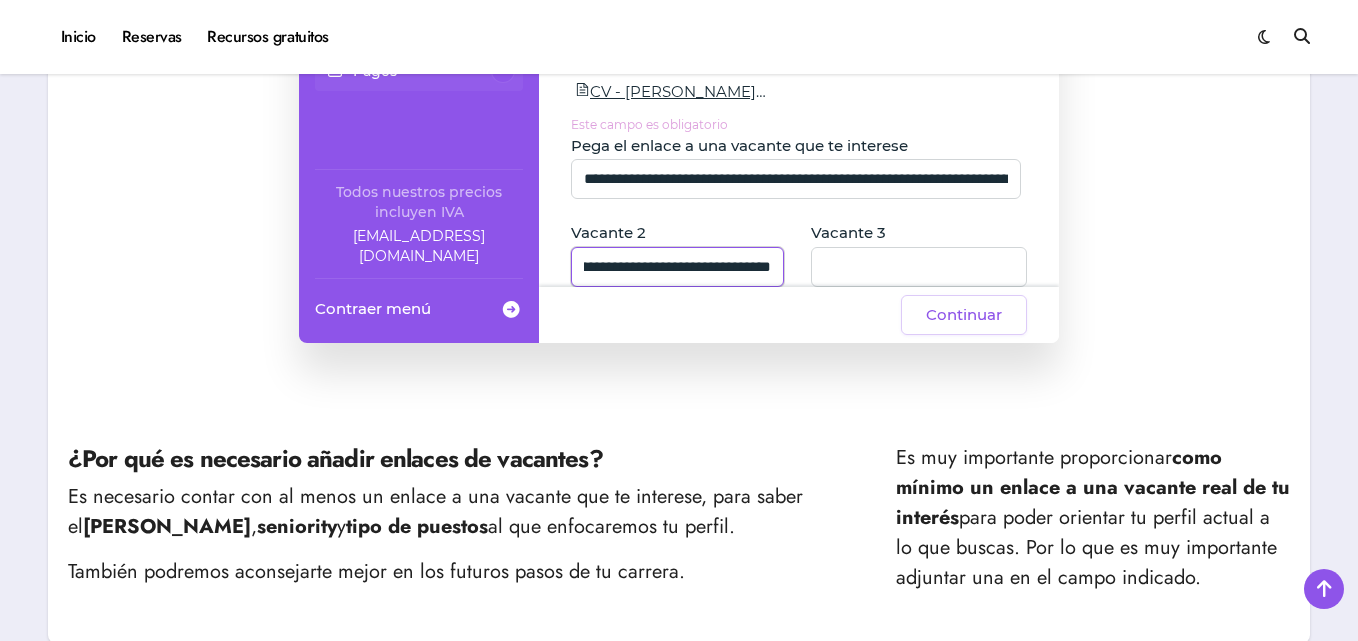 type on "**********" 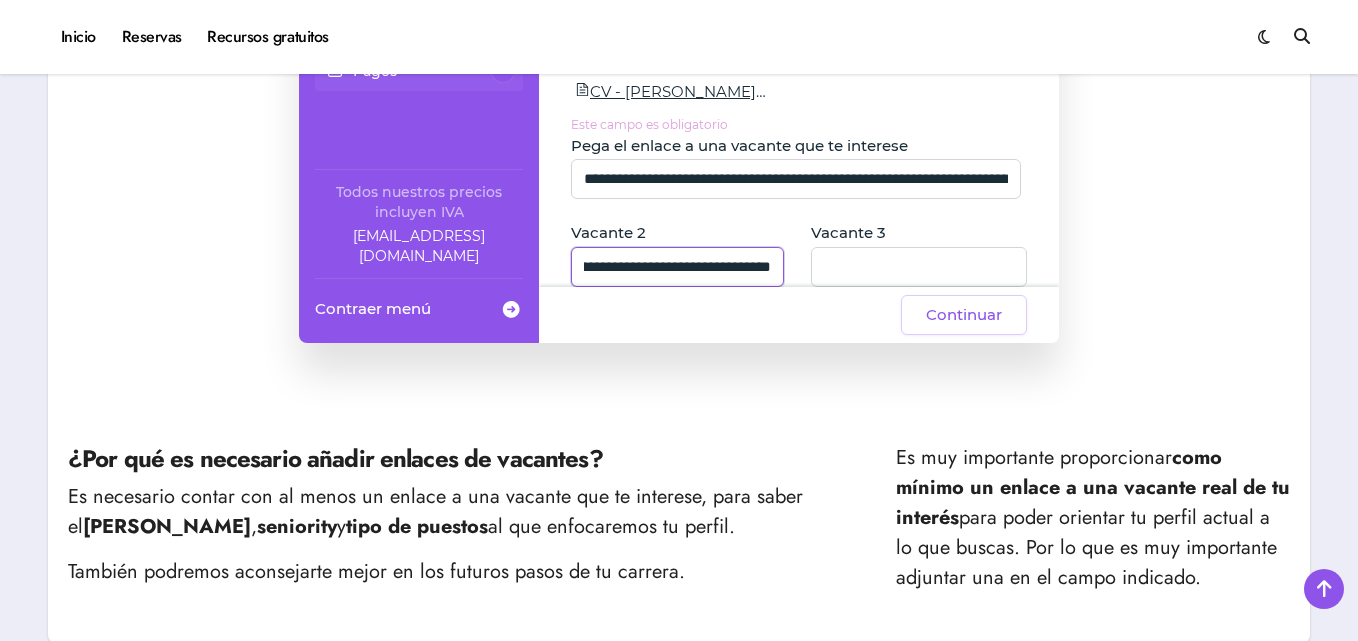 scroll, scrollTop: 0, scrollLeft: 0, axis: both 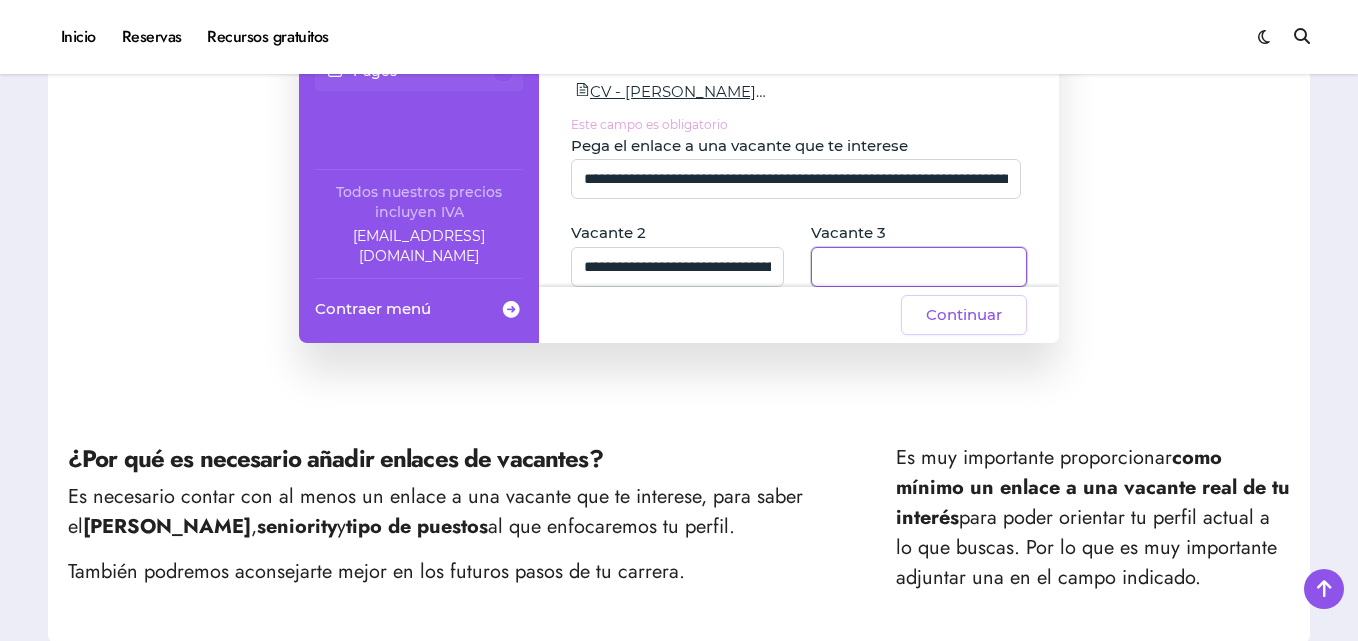 click 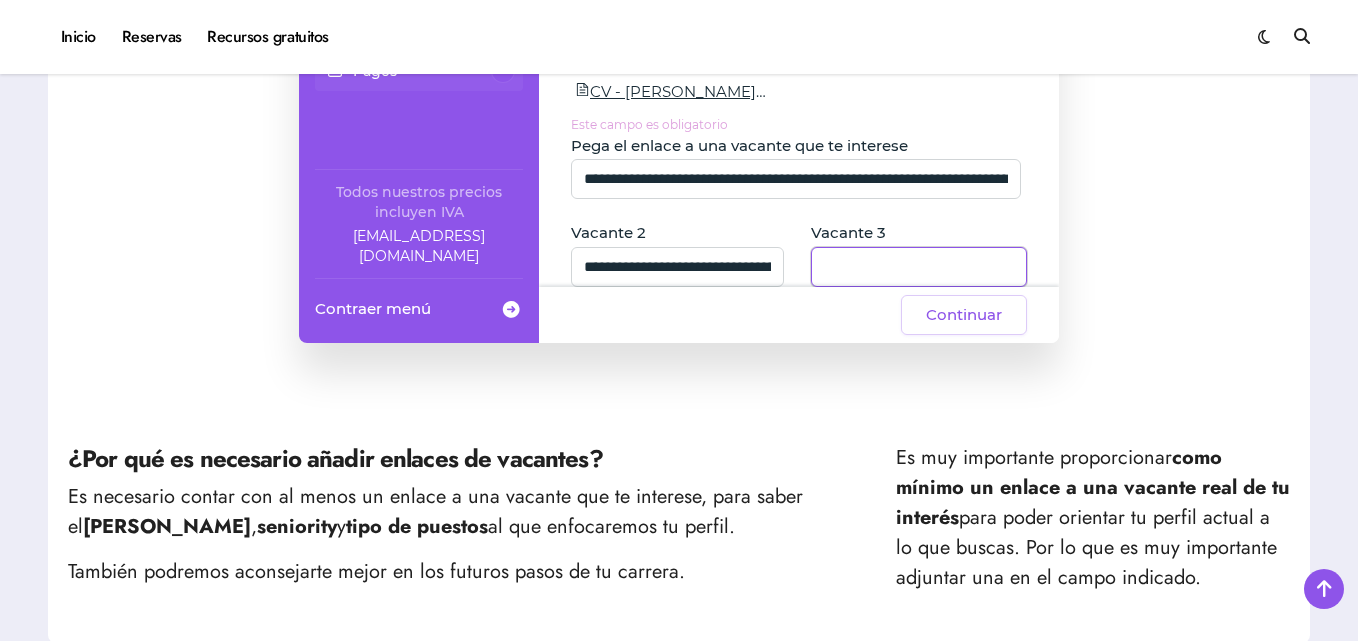 paste on "**********" 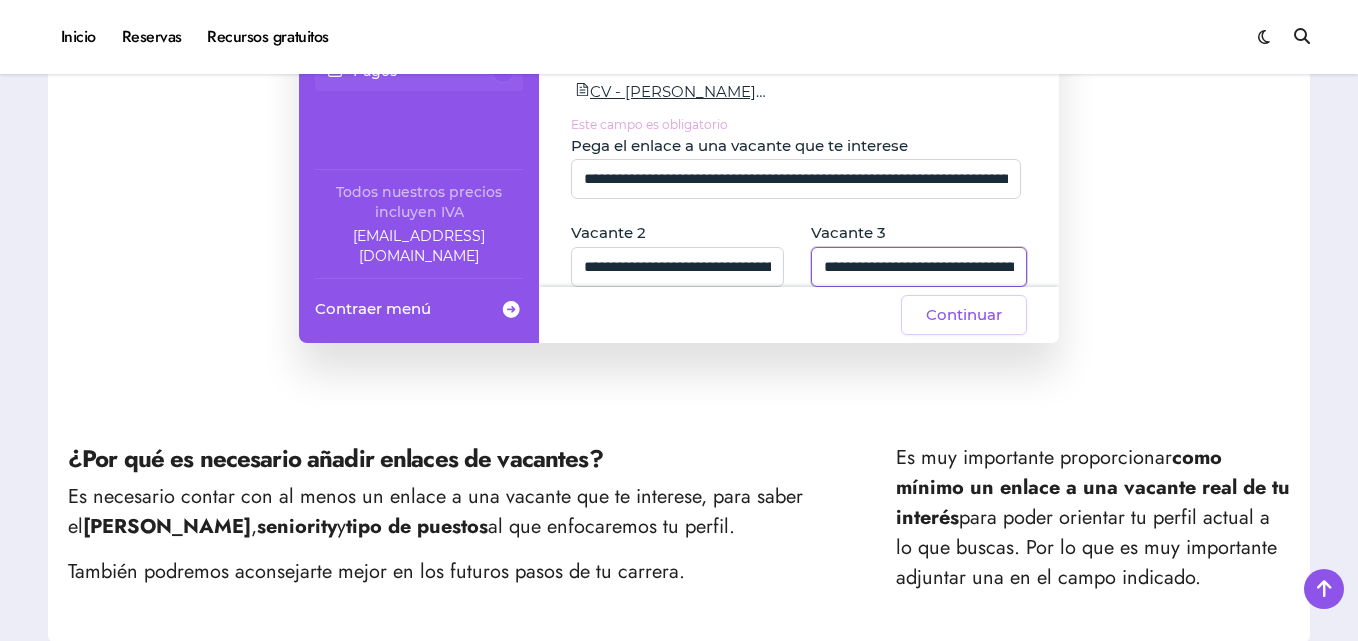 scroll, scrollTop: 0, scrollLeft: 431, axis: horizontal 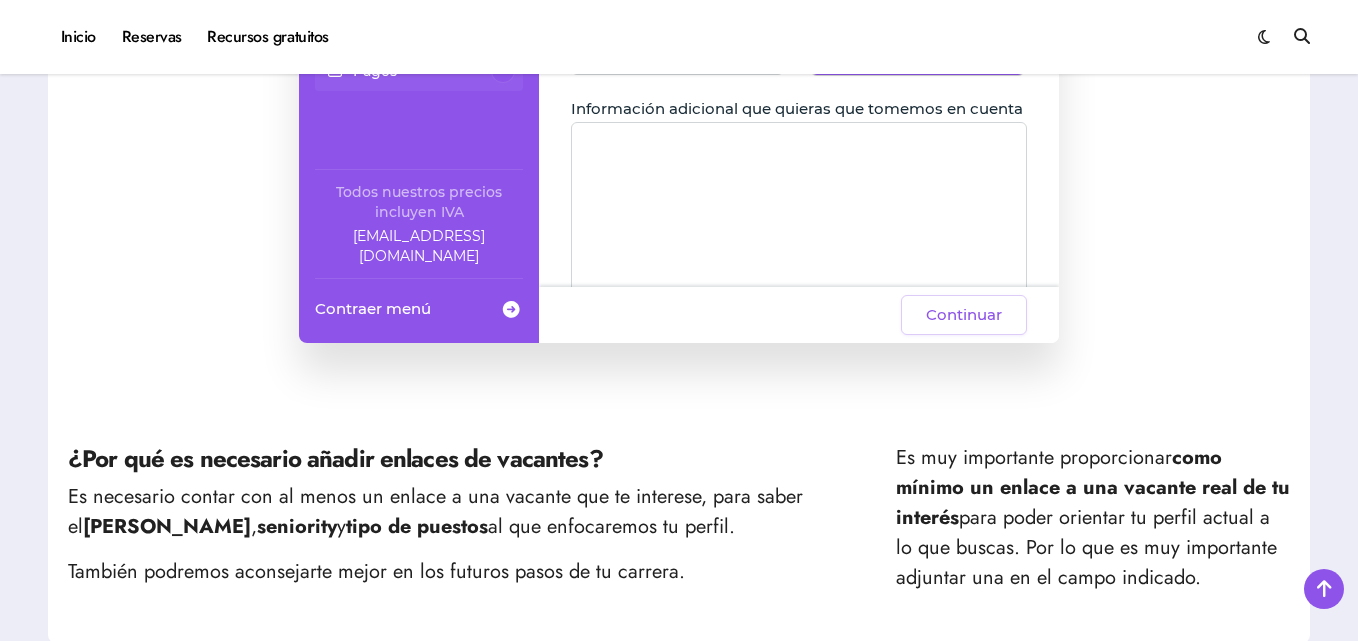 type on "**********" 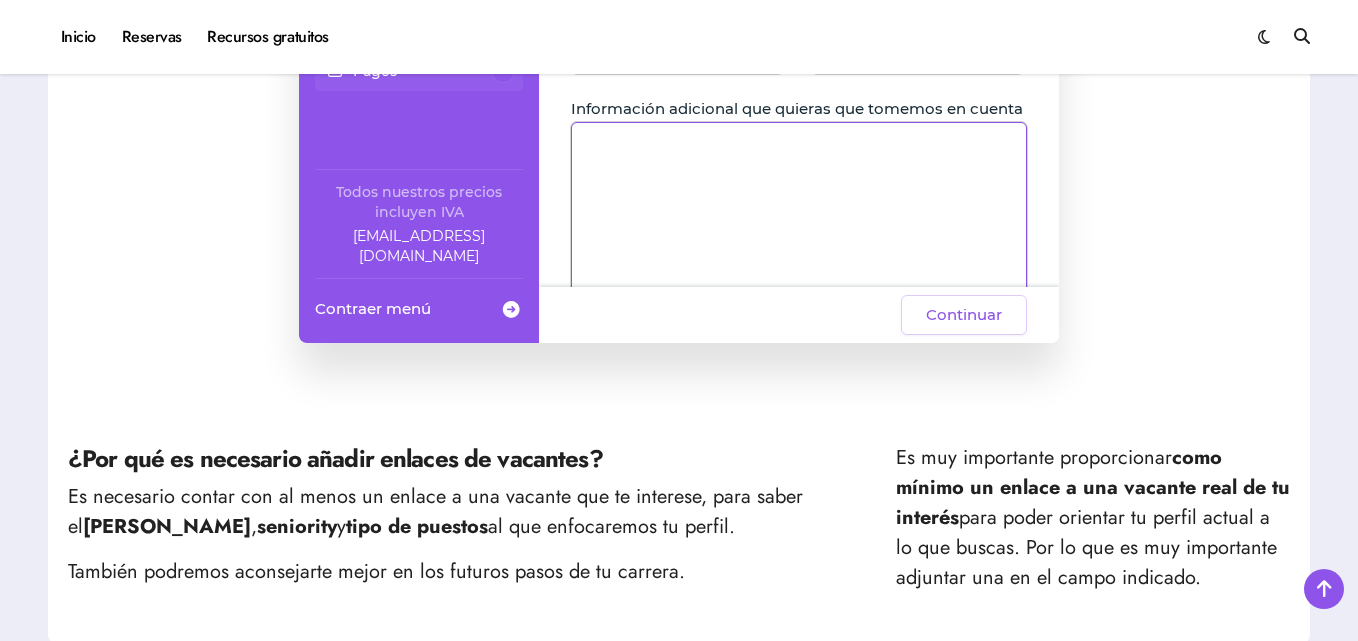 scroll, scrollTop: 0, scrollLeft: 0, axis: both 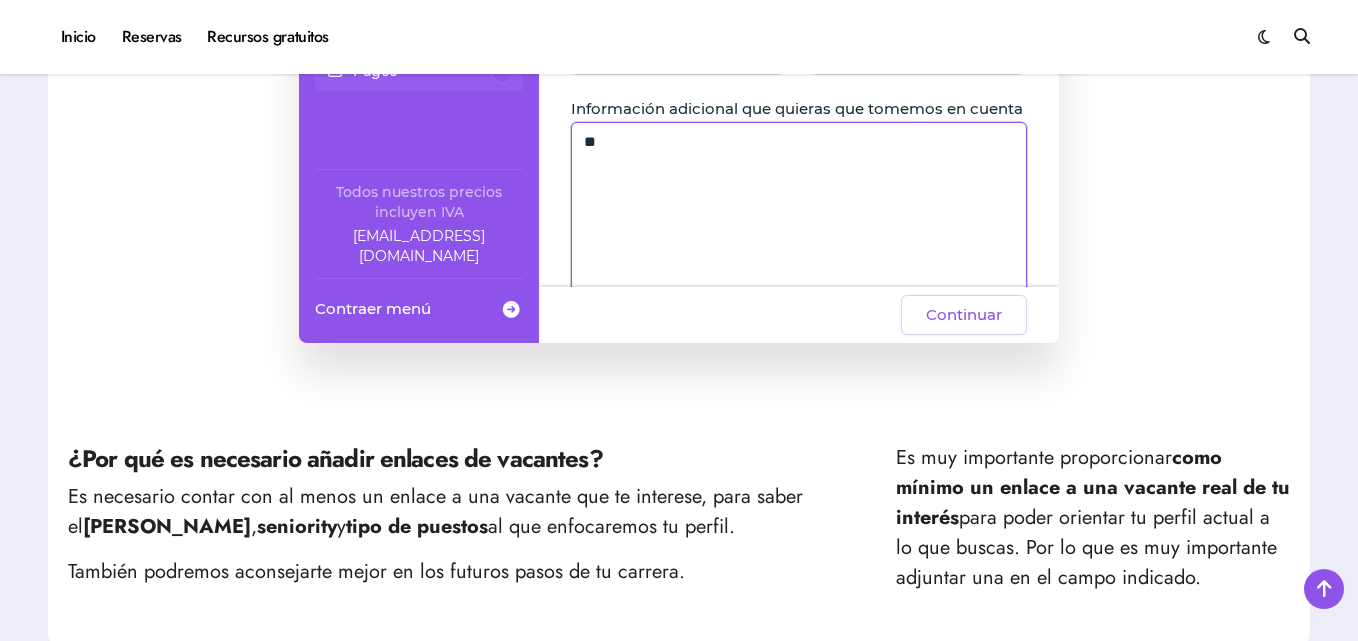 type on "*" 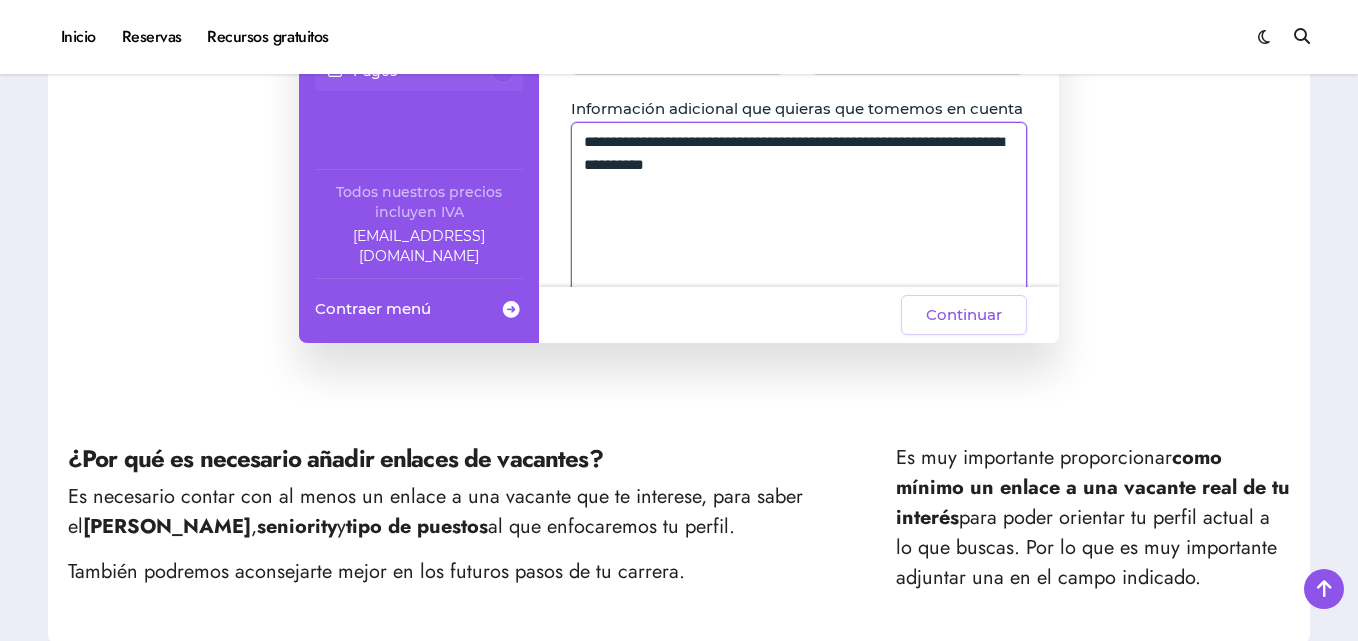 click on "**********" 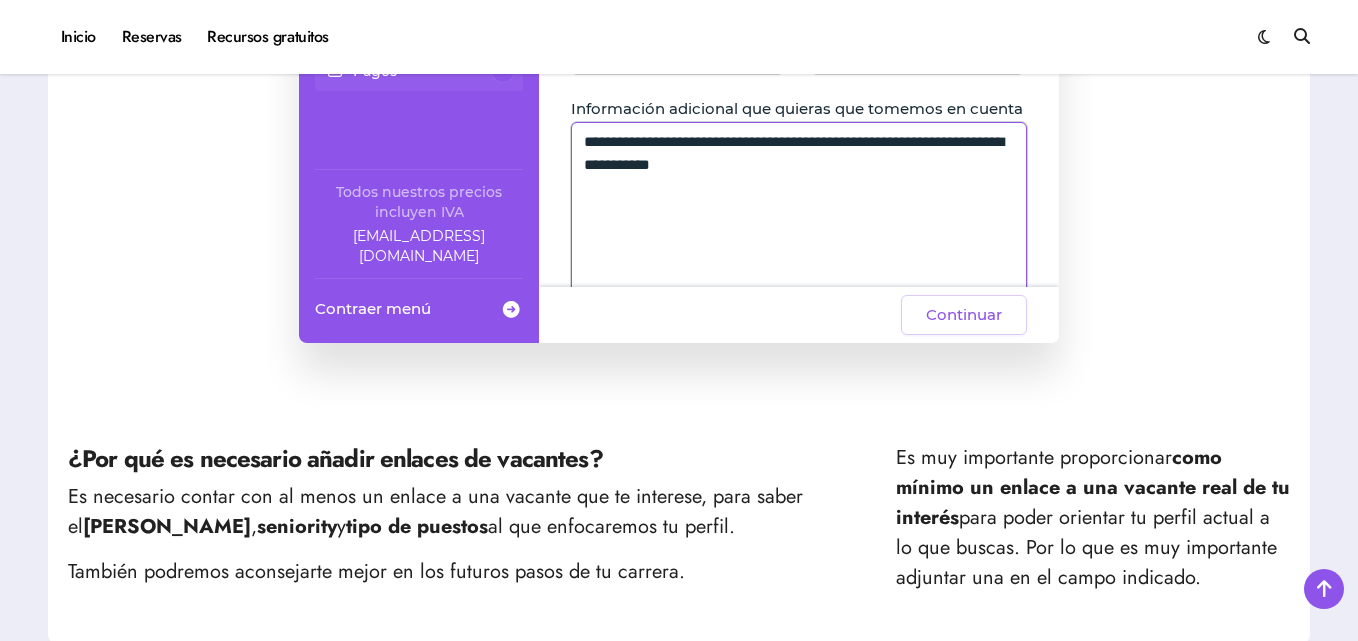 click on "**********" 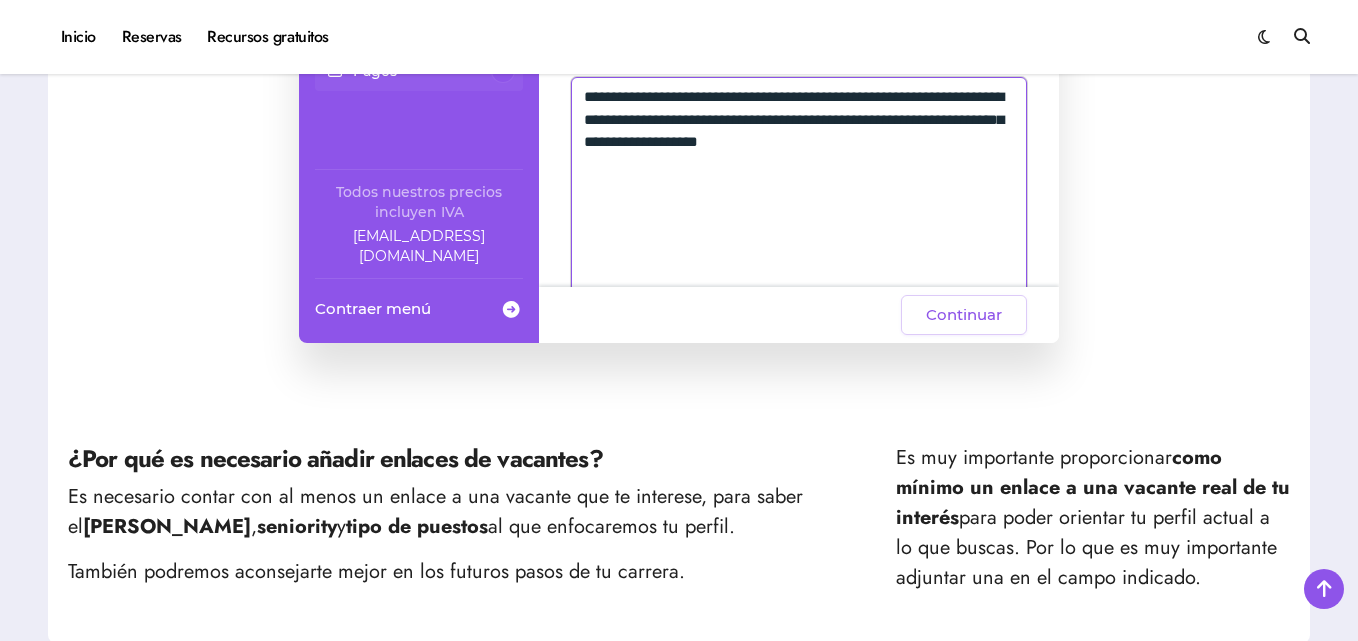 scroll, scrollTop: 399, scrollLeft: 0, axis: vertical 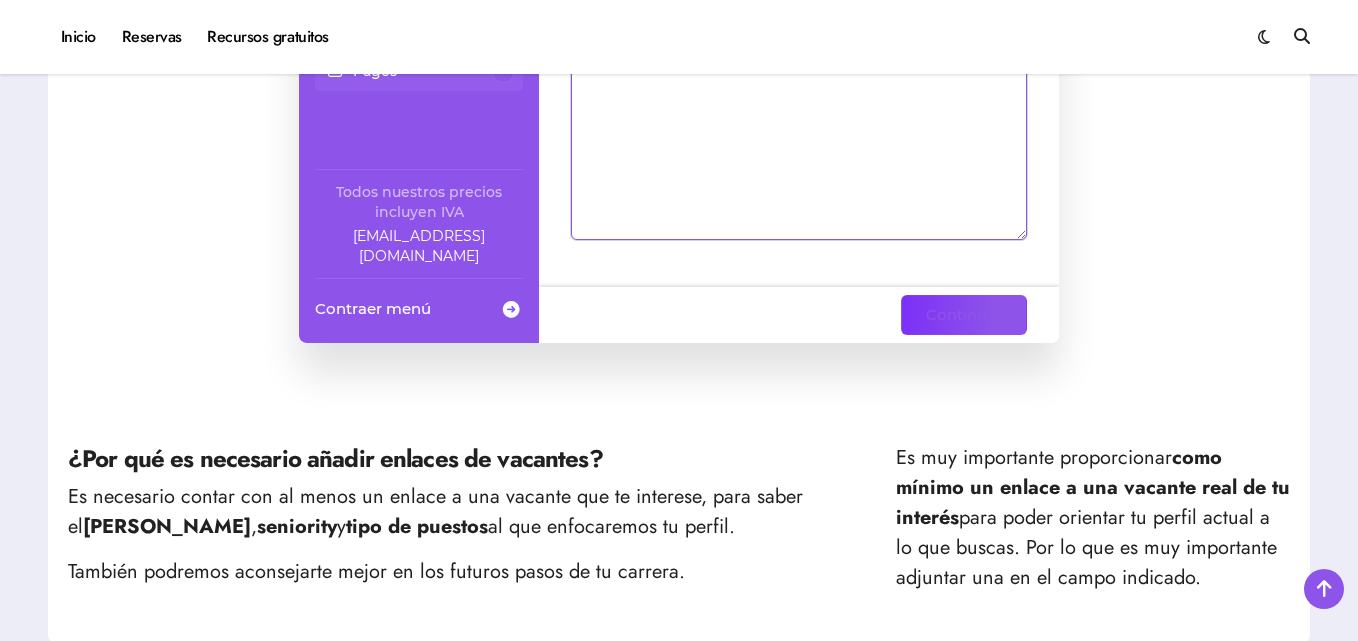 type on "**********" 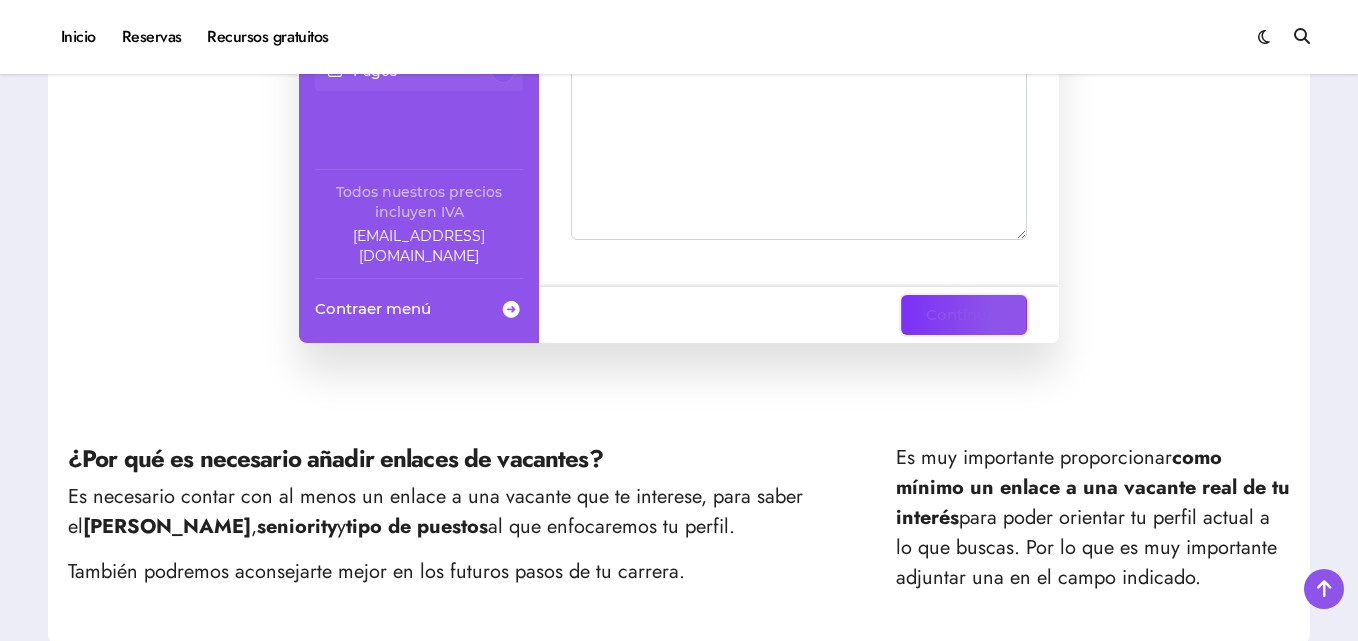 click on "Continuar" at bounding box center [964, 315] 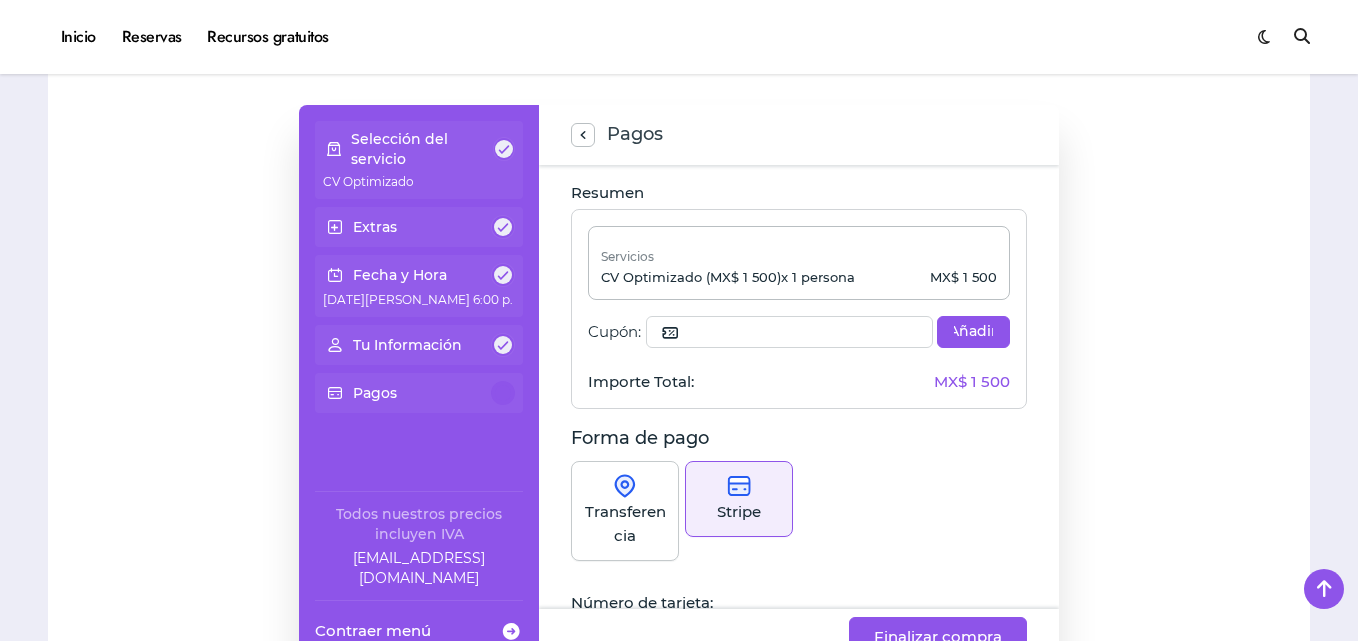 scroll, scrollTop: 357, scrollLeft: 0, axis: vertical 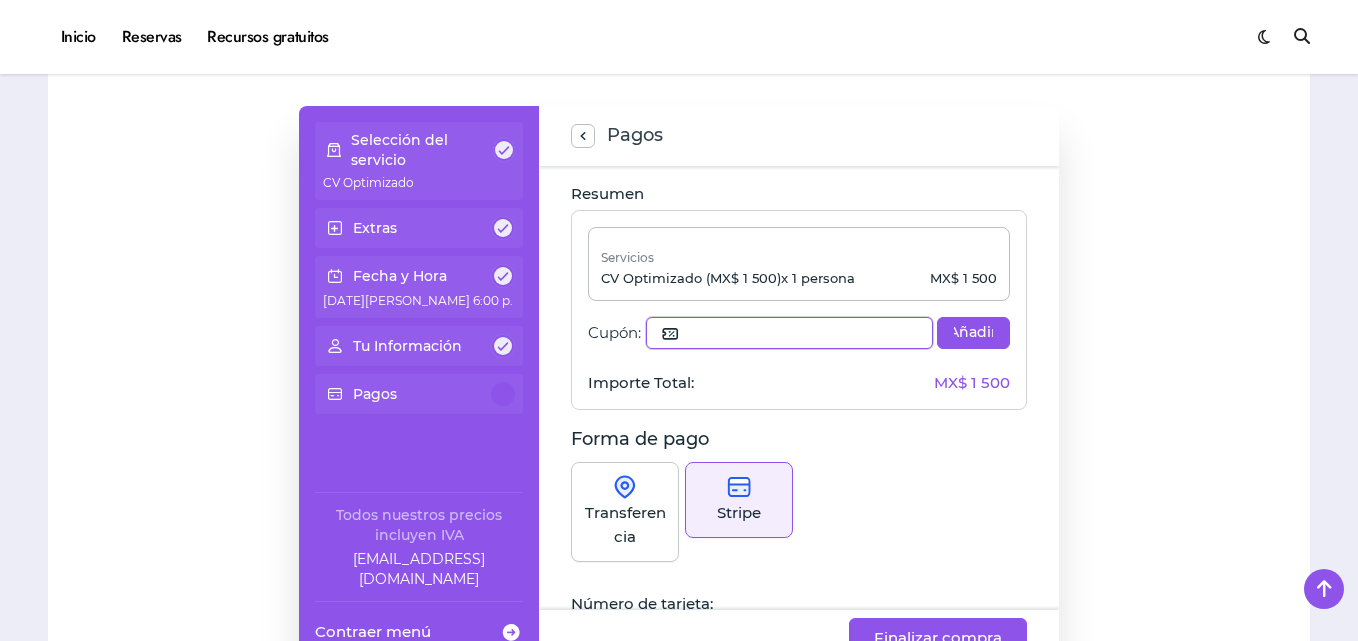 click 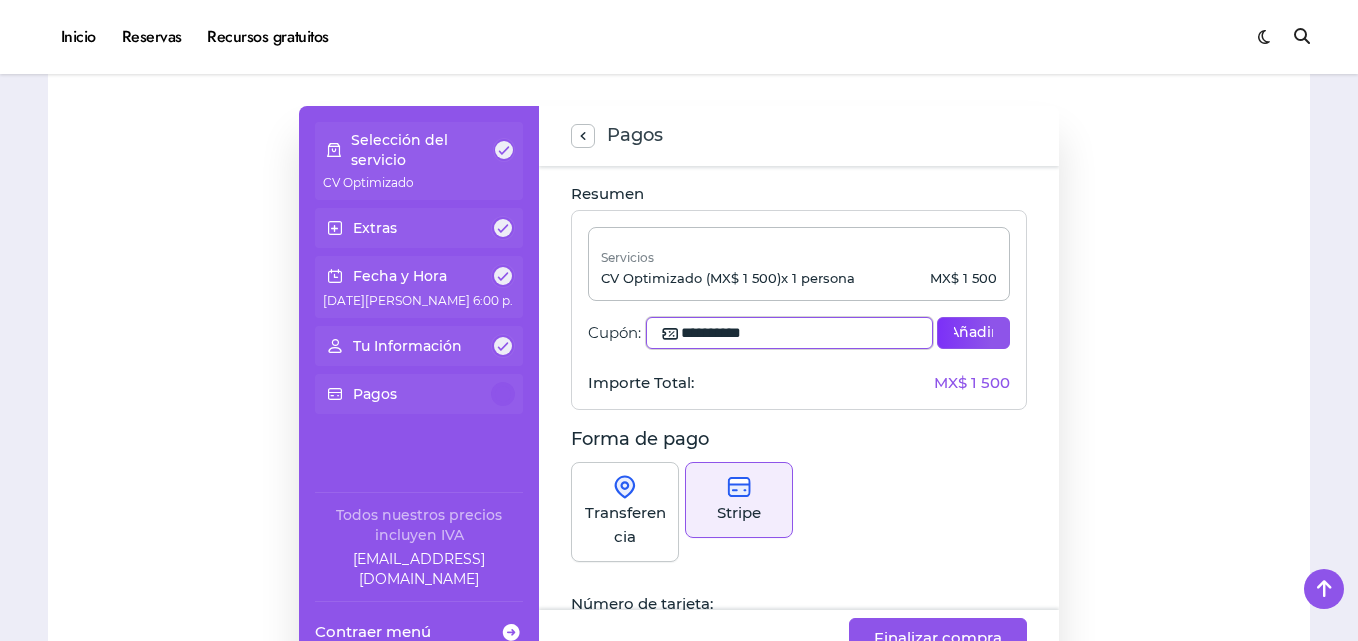 type on "**********" 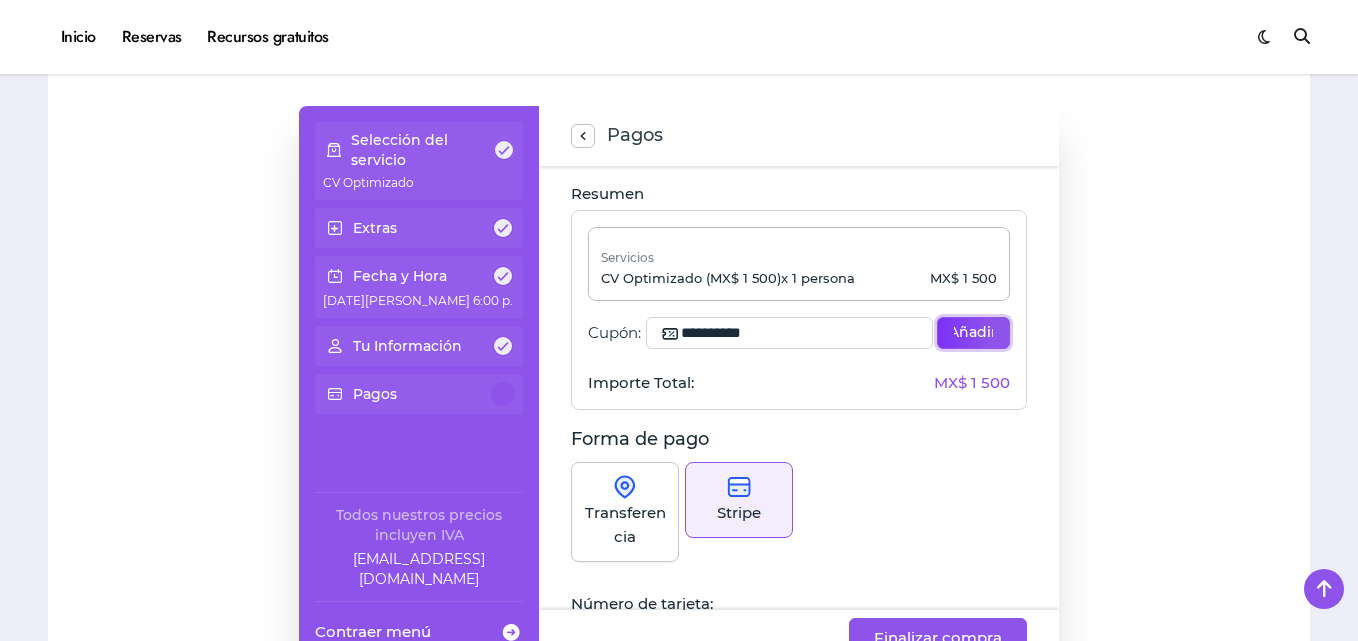 click on "Añadir" at bounding box center (973, 333) 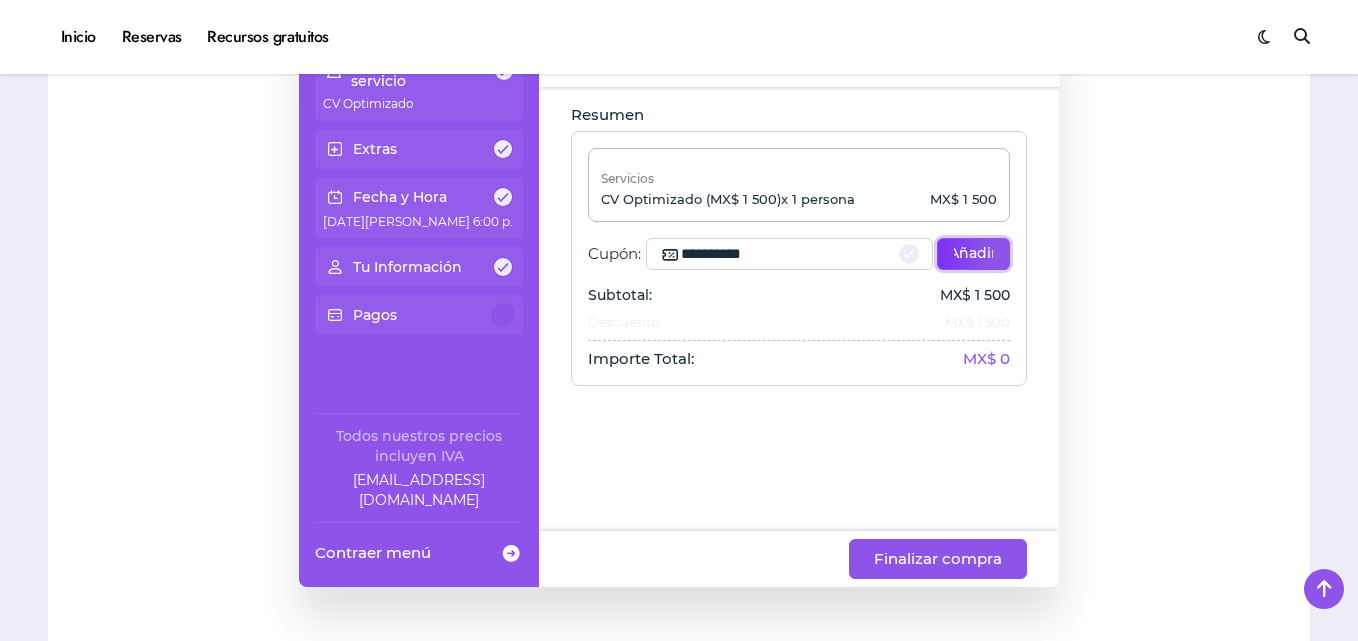 scroll, scrollTop: 439, scrollLeft: 0, axis: vertical 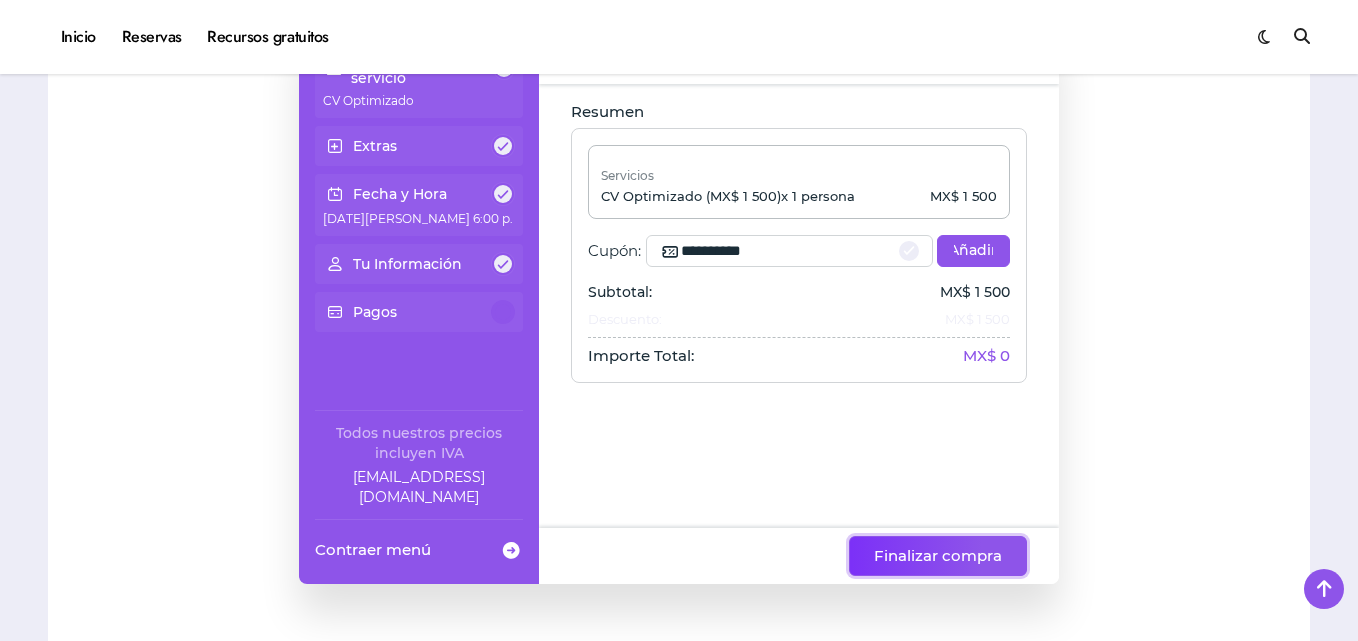 click on "Finalizar compra" at bounding box center [938, 556] 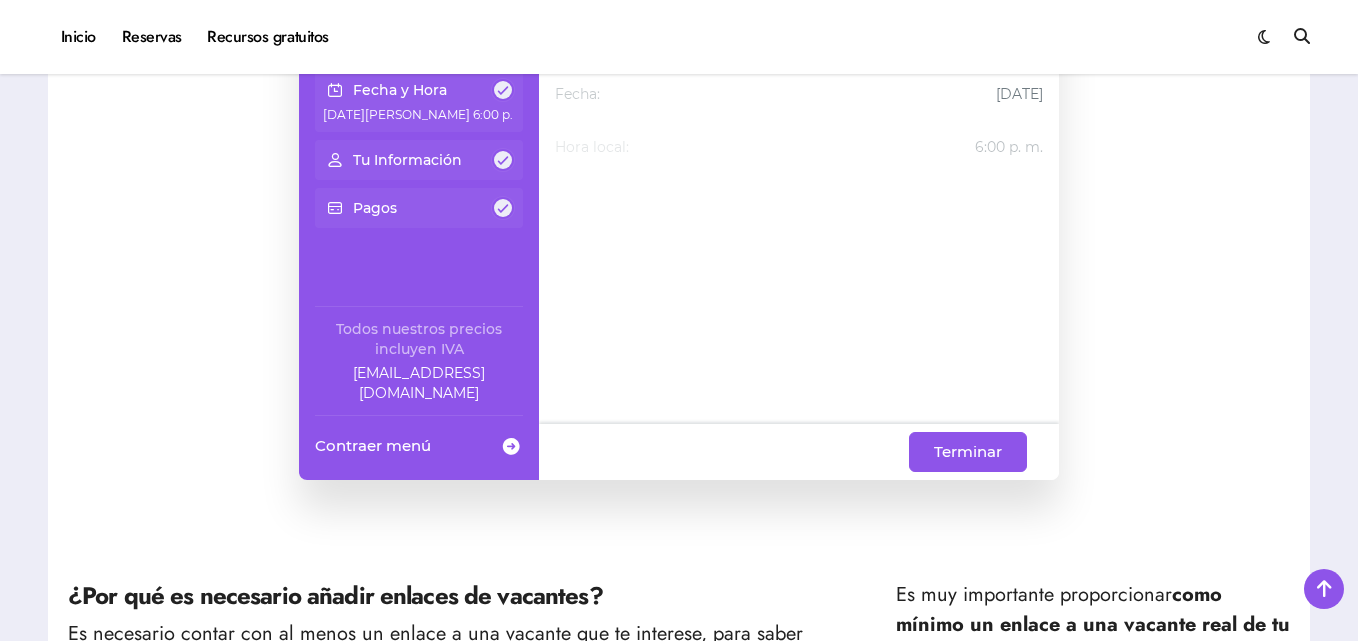 scroll, scrollTop: 534, scrollLeft: 0, axis: vertical 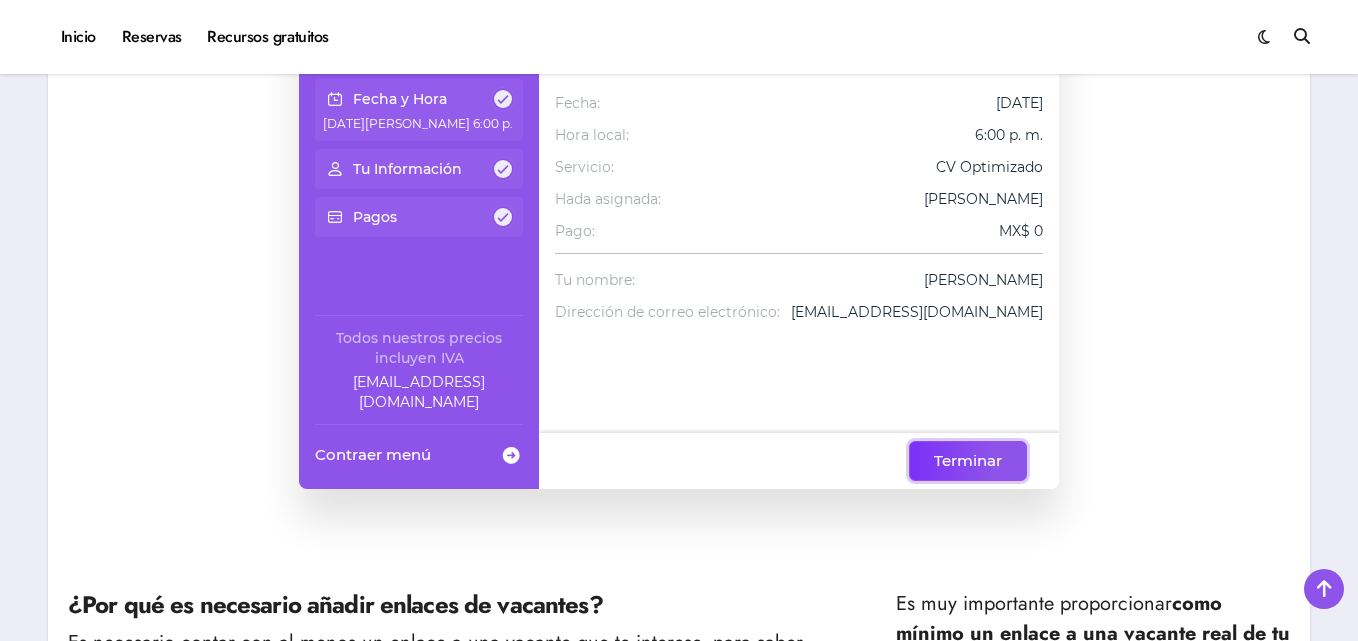 click on "Terminar" at bounding box center [968, 461] 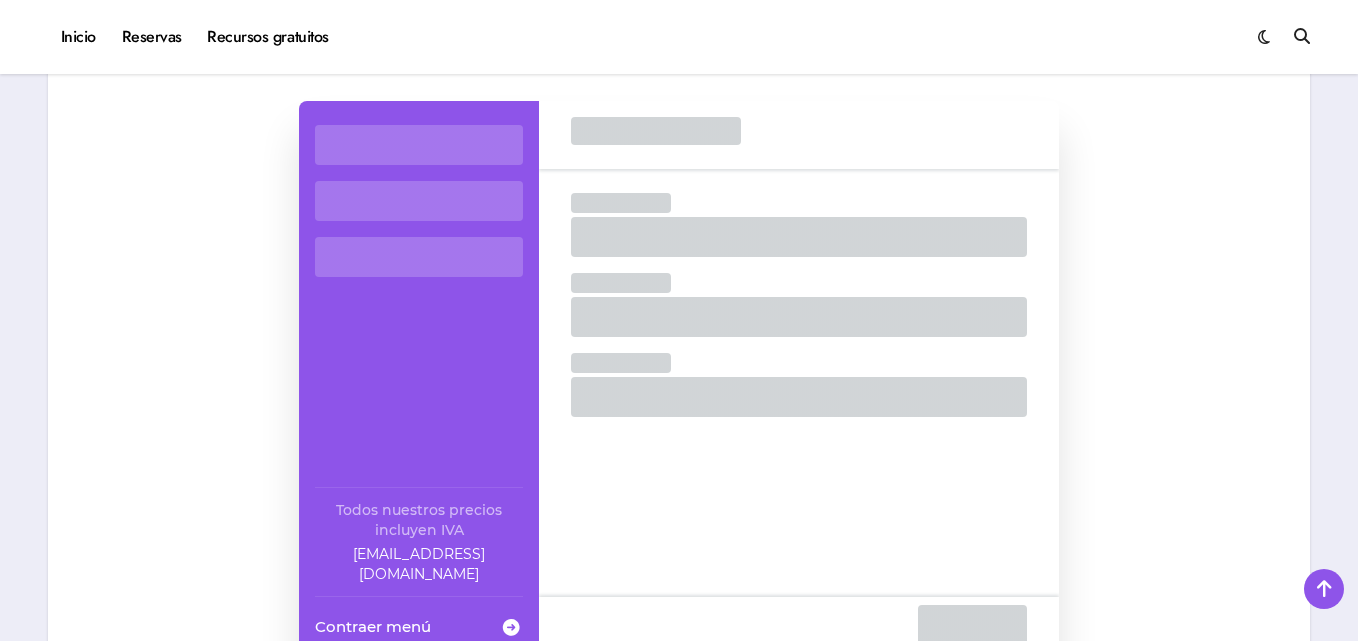 scroll, scrollTop: 534, scrollLeft: 0, axis: vertical 